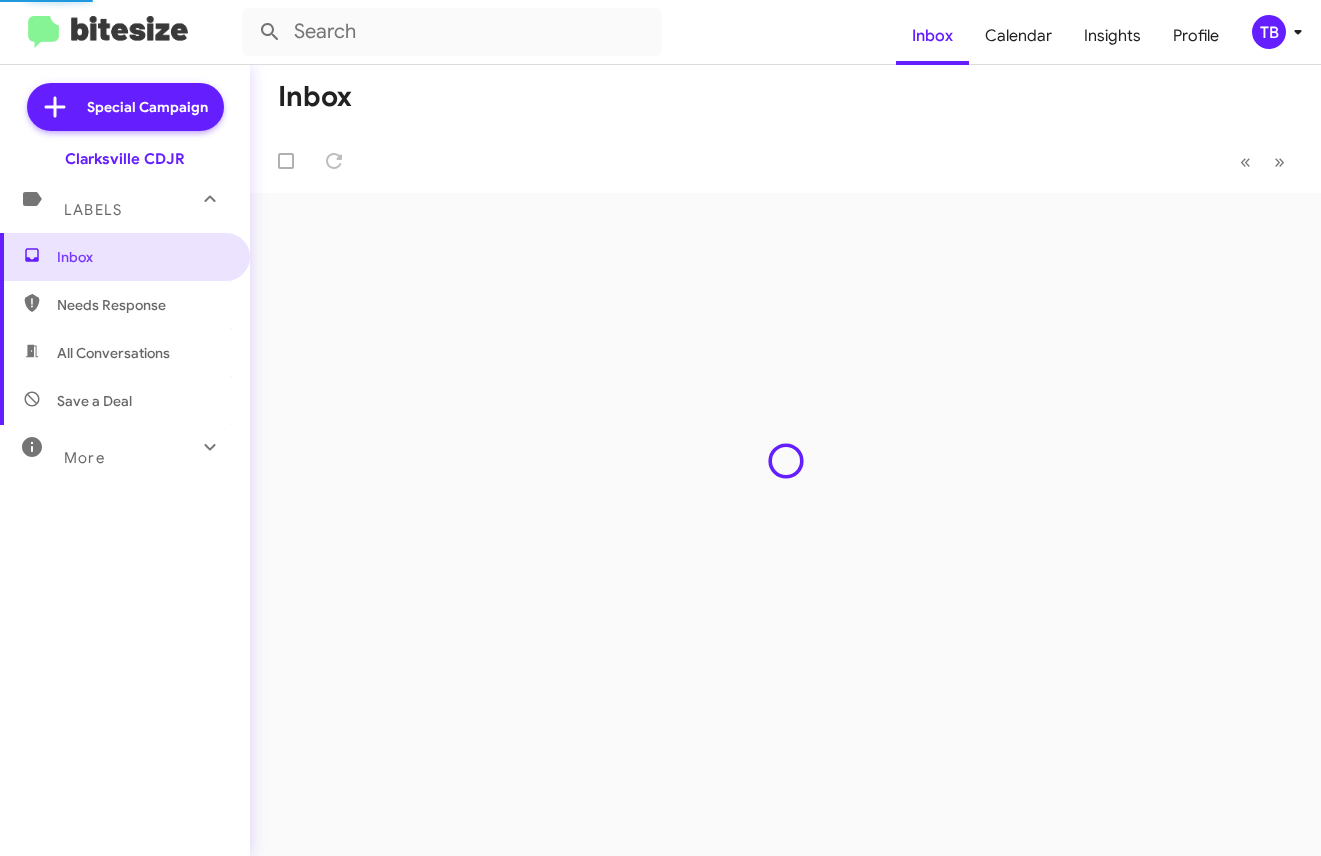 scroll, scrollTop: 0, scrollLeft: 0, axis: both 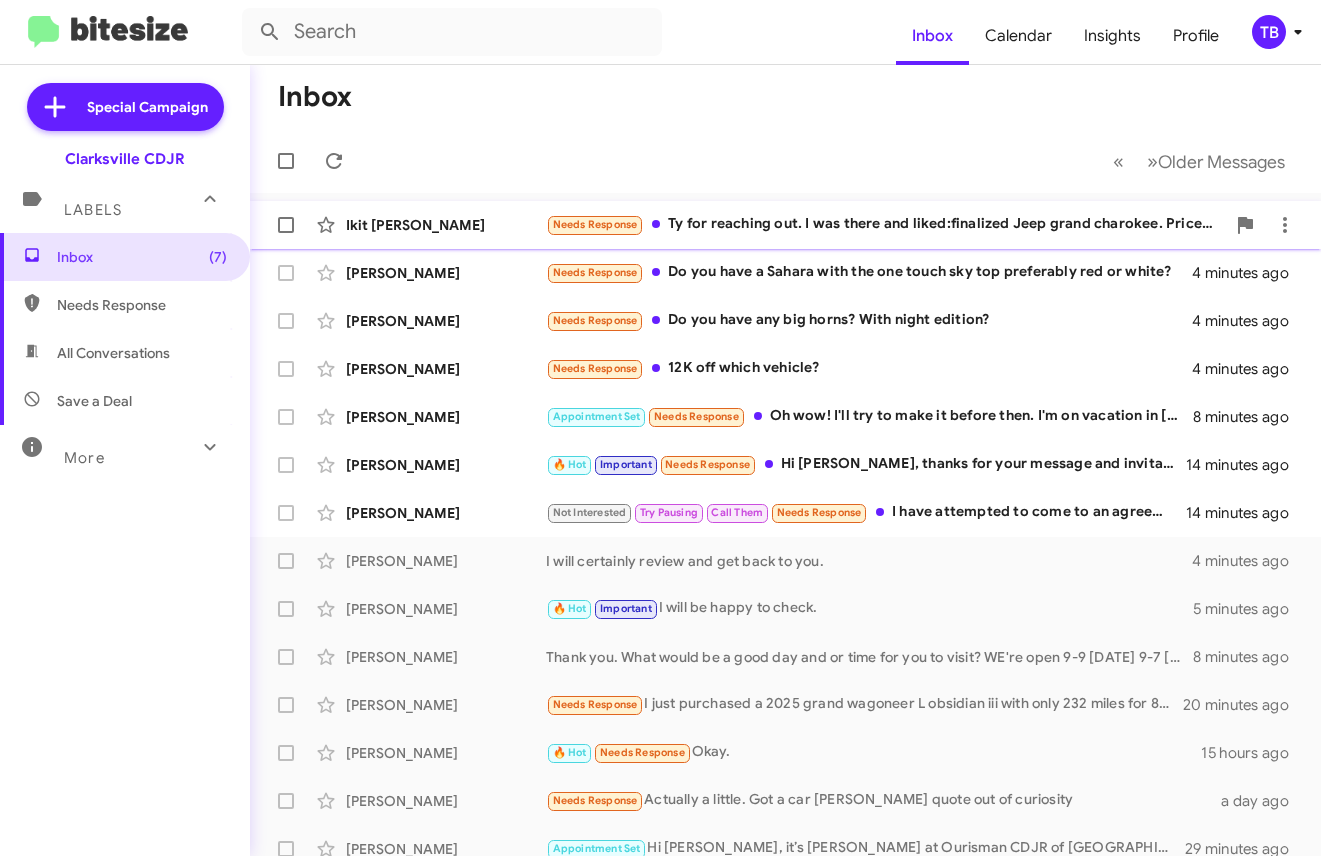 click on "Needs Response   [PERSON_NAME] for reaching out.  I was there and liked:finalized Jeep grand charokee. Price I was looking for was under $40k but they told me it will be $43k.." 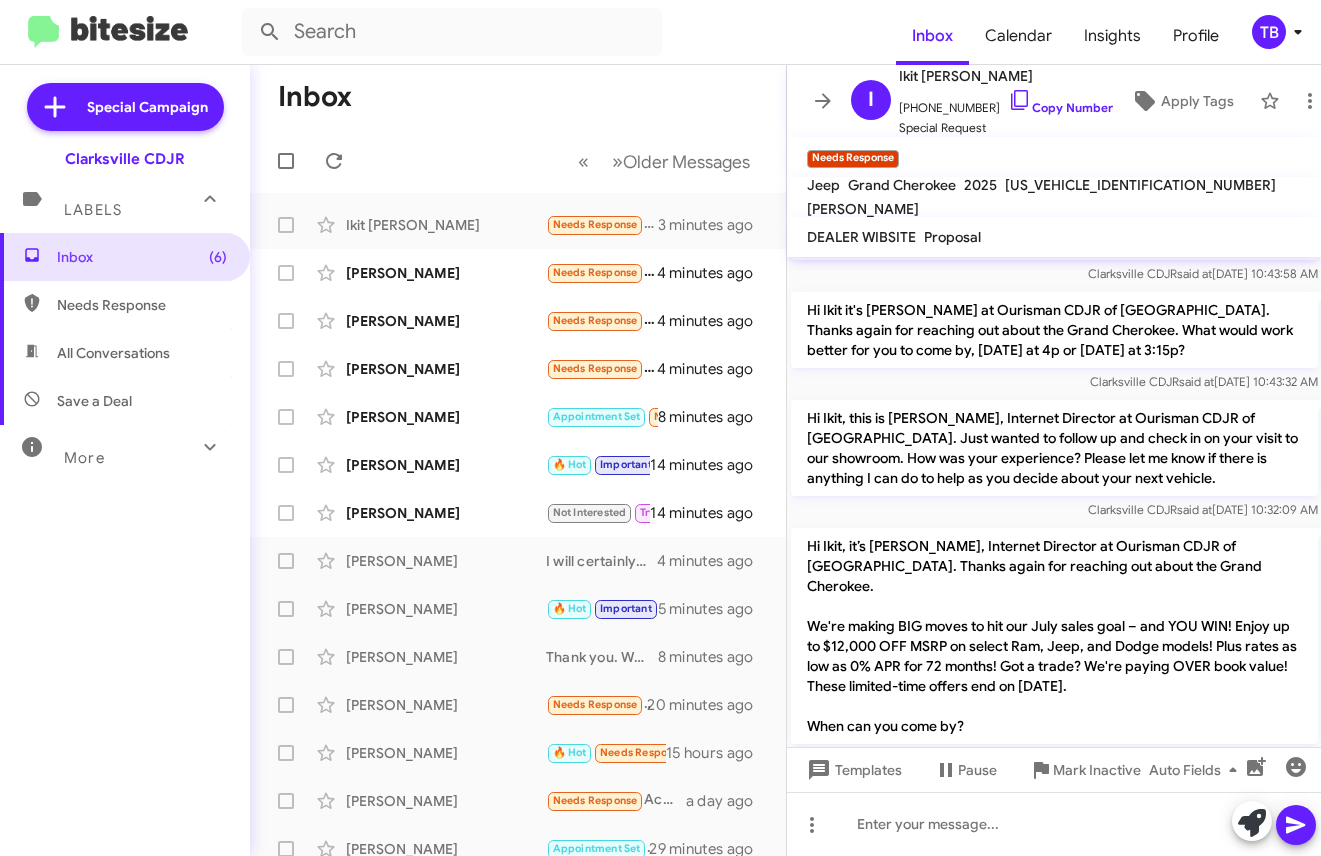 scroll, scrollTop: 2171, scrollLeft: 0, axis: vertical 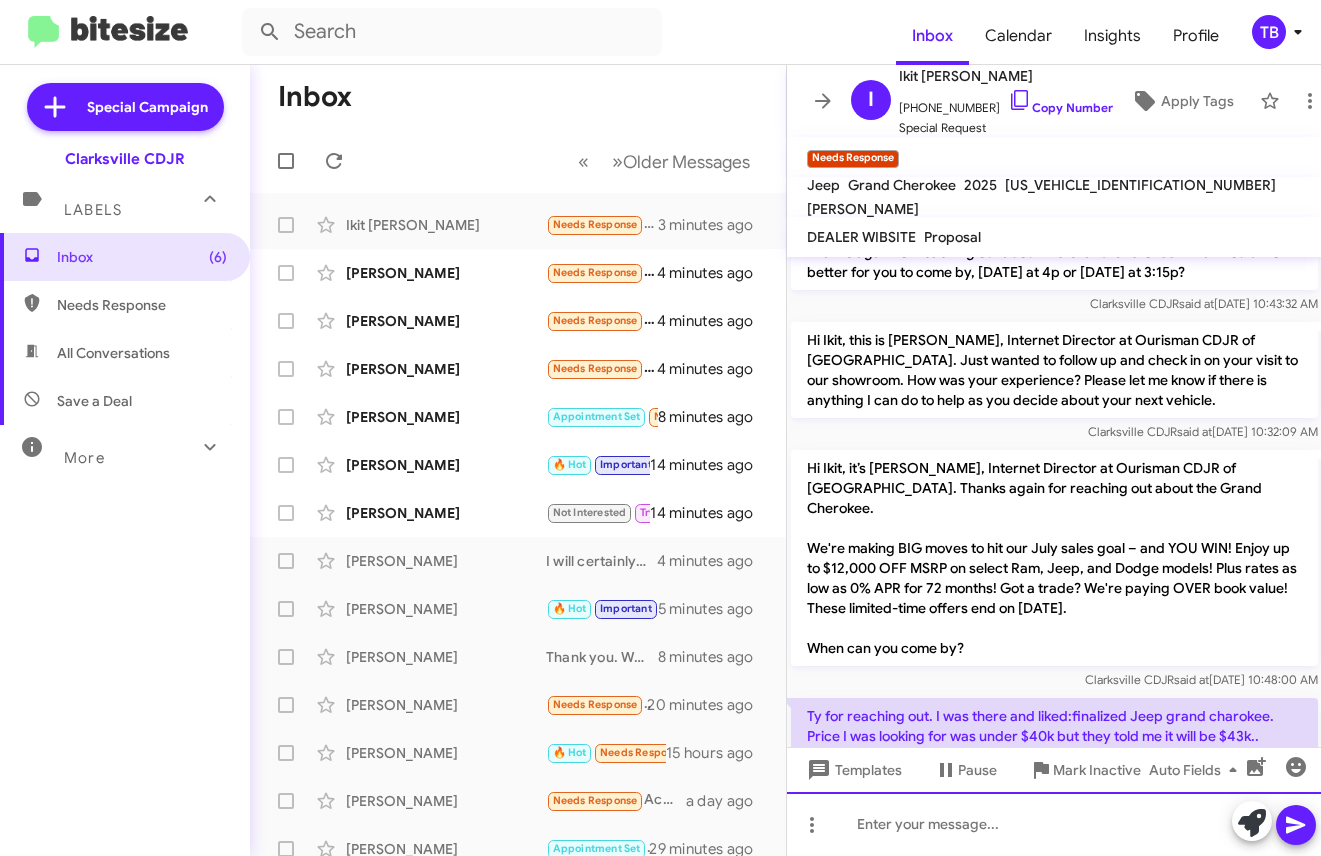 click 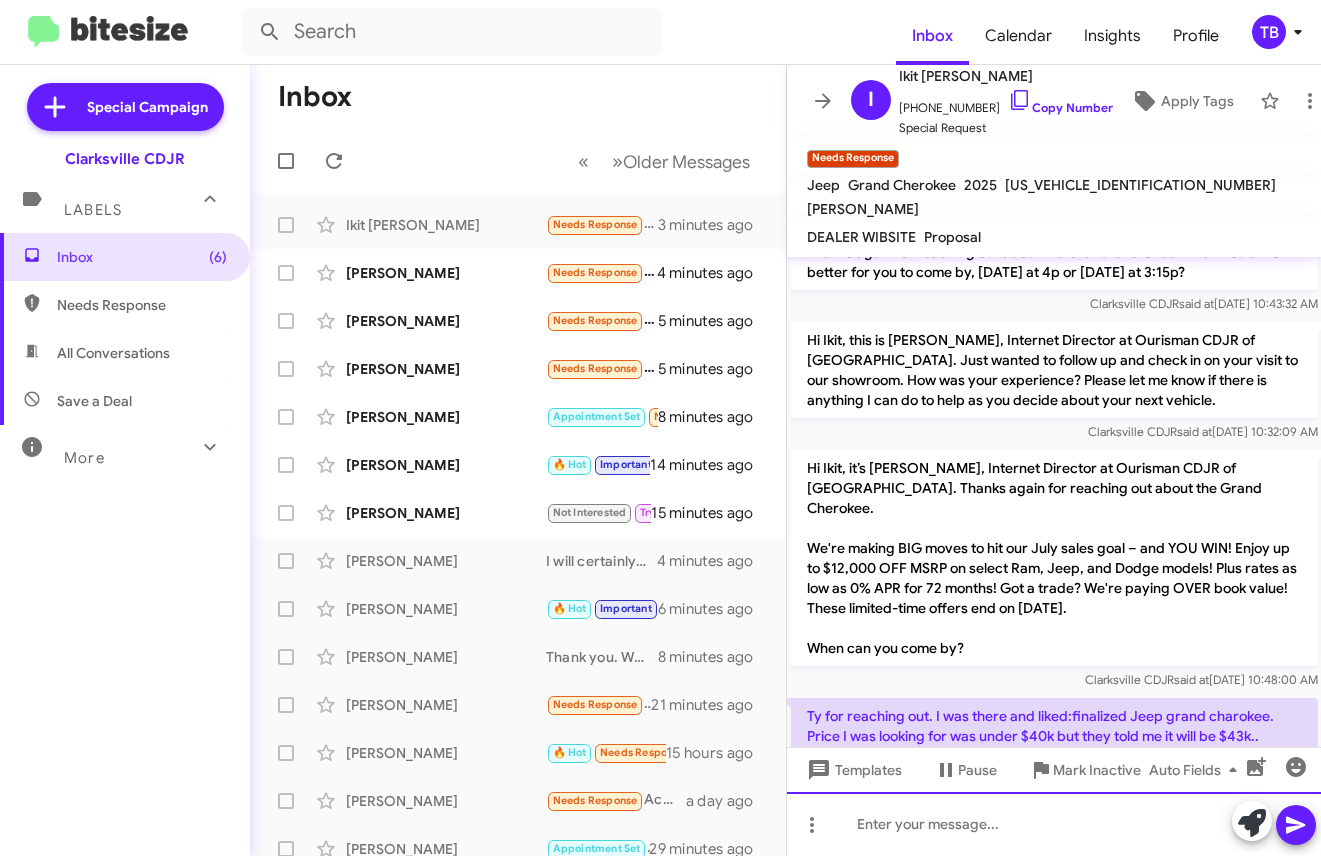 type 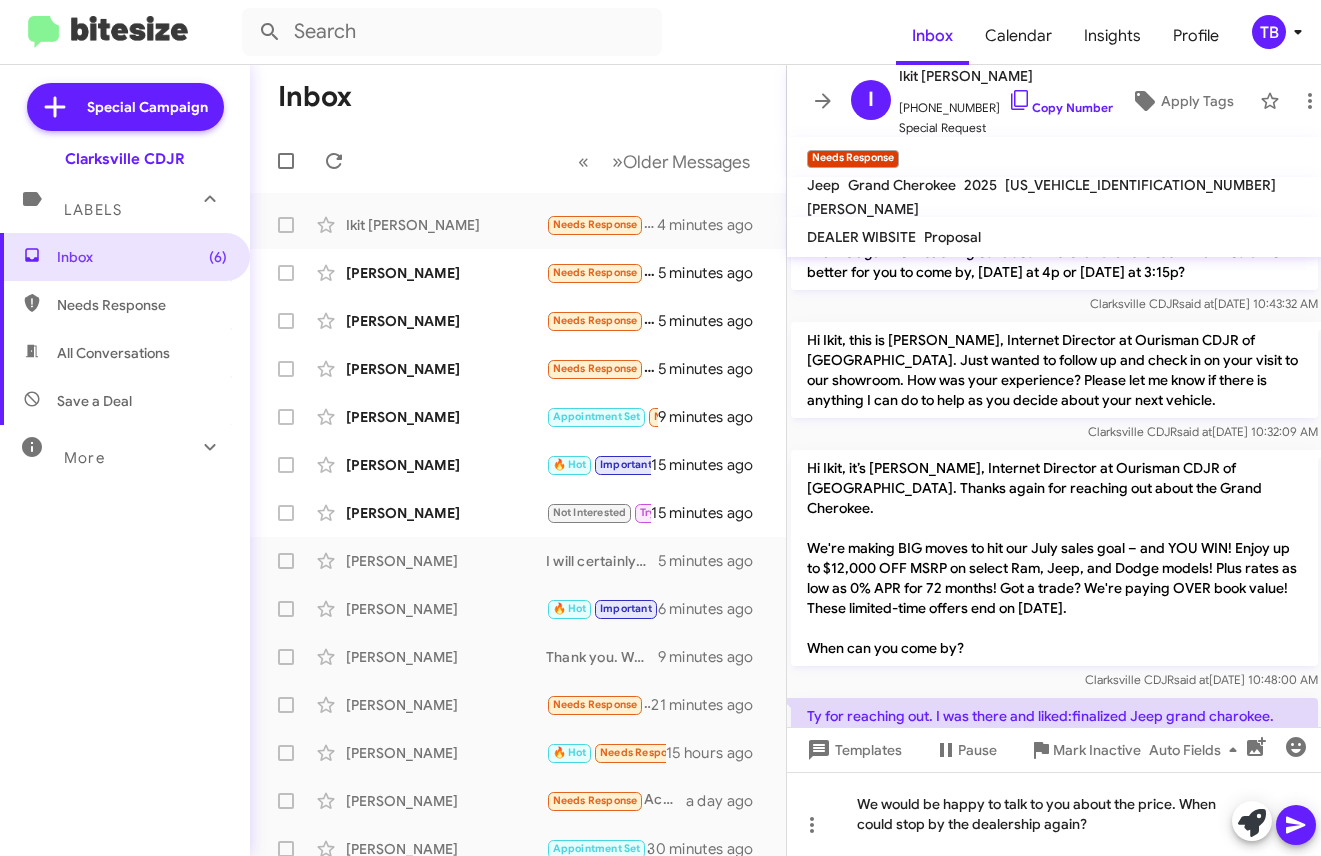 click 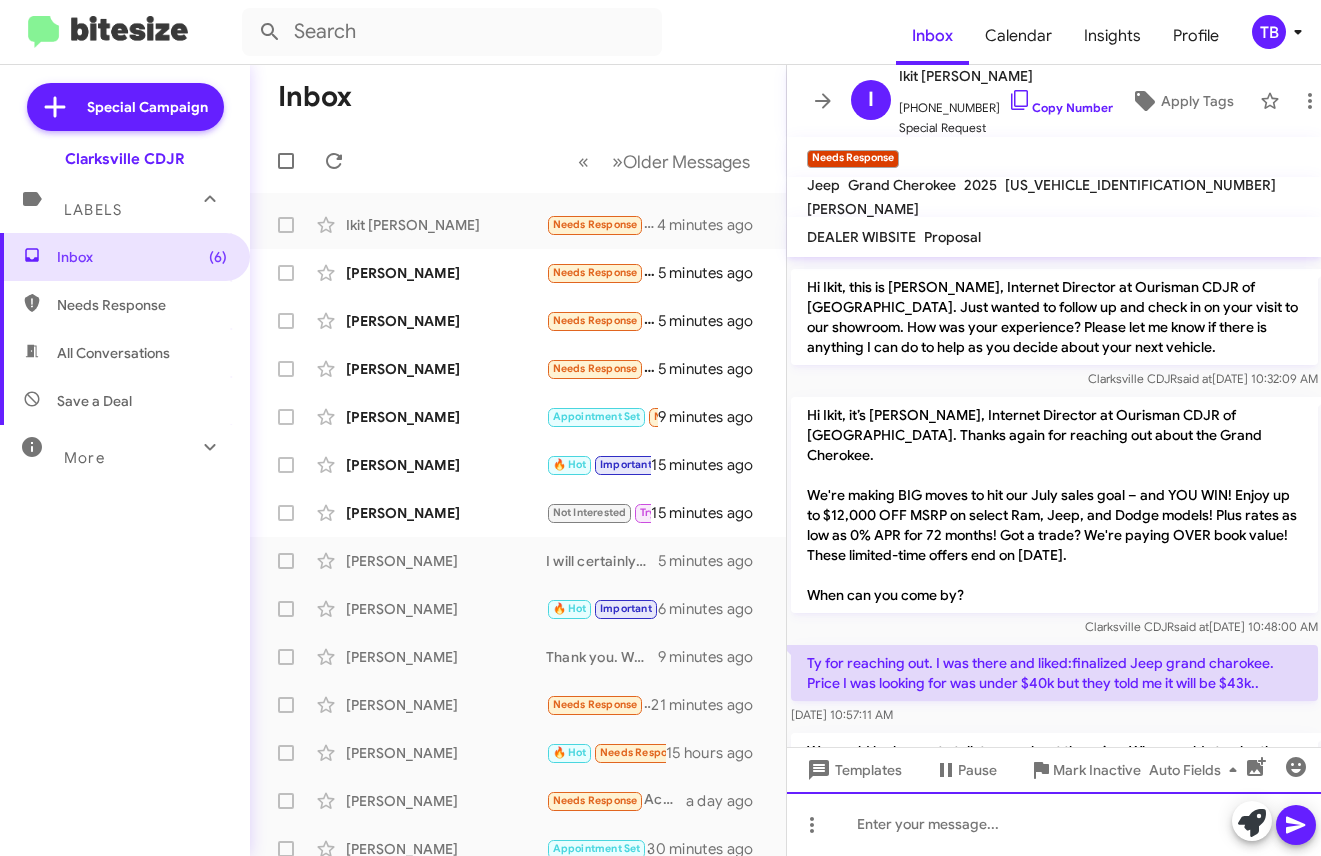 scroll, scrollTop: 2264, scrollLeft: 0, axis: vertical 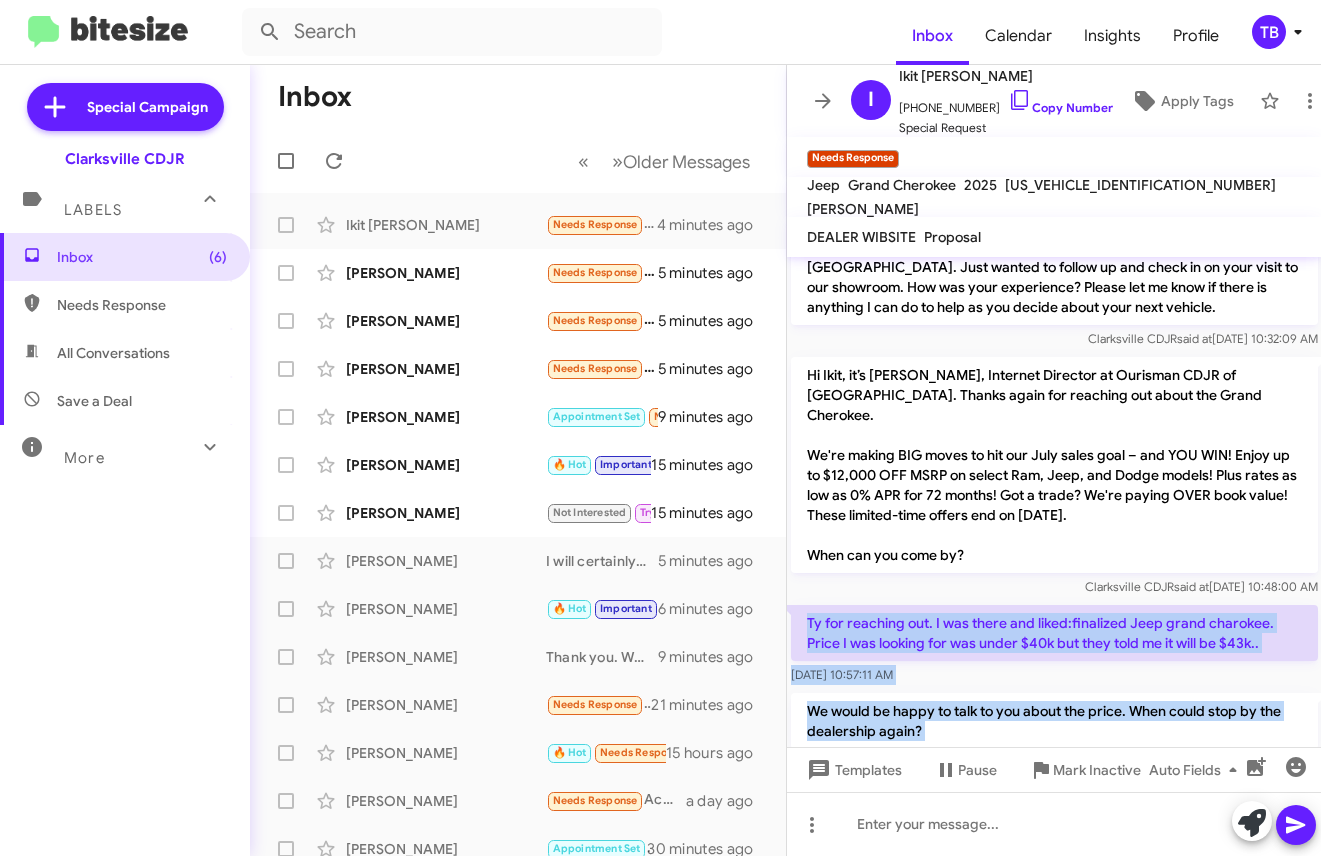 drag, startPoint x: 1284, startPoint y: 640, endPoint x: 792, endPoint y: 497, distance: 512.3602 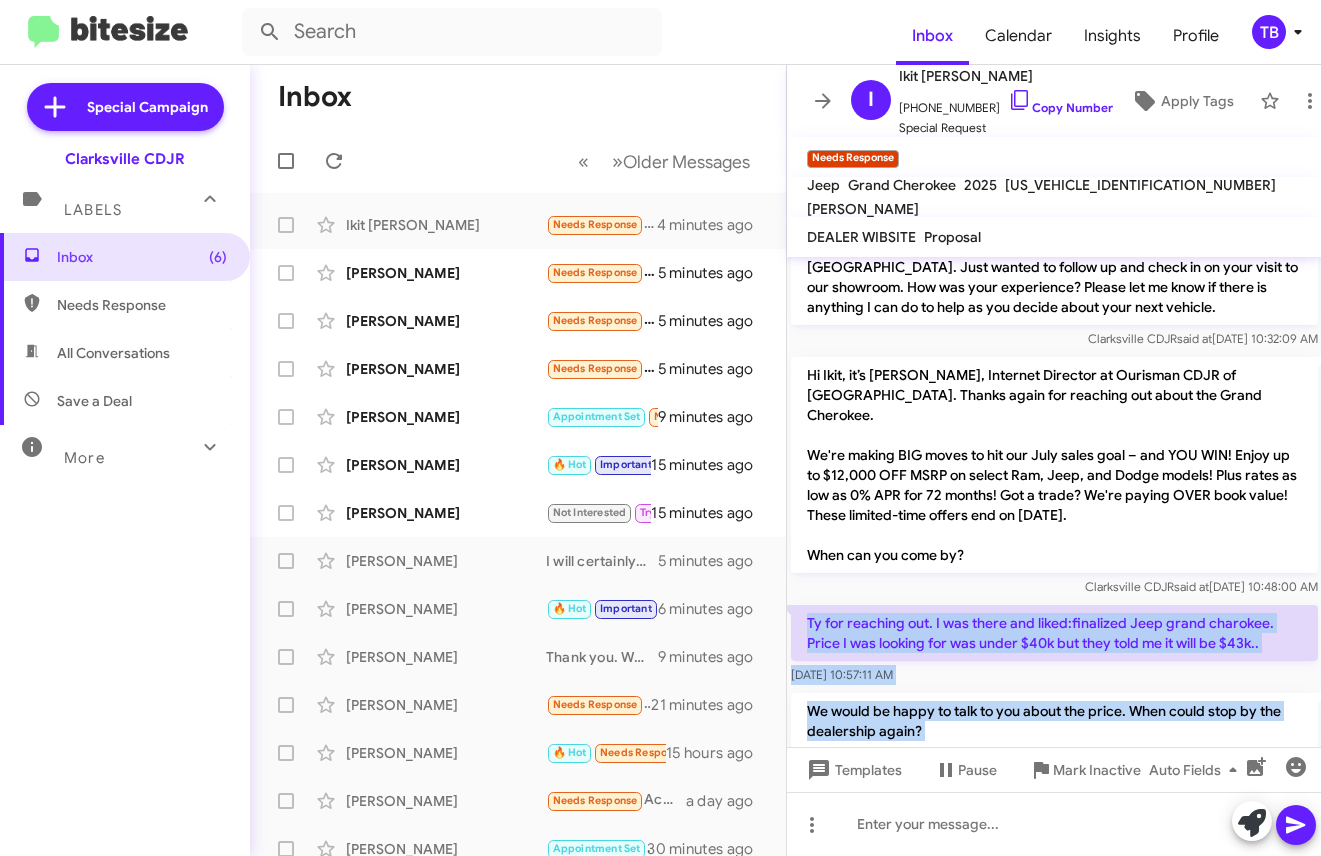 click on "Hi Ikit this is [PERSON_NAME], General Manager at Ourisman CDJR of [GEOGRAPHIC_DATA]. I saw you connected with us about a Grand Cherokee. When are you free to come by? Clarksville CDJR   said at   [DATE] 10:36:05 AM  Hi Ikit it's [PERSON_NAME] at Ourisman CDJR of [GEOGRAPHIC_DATA]. Hope you're well. Just wanted to follow up on your inquiry about the Grand Cherokee. I'd like to help schedule you a time to come by. What day this week might work for you? Clarksville CDJR   said at   [DATE] 10:36:25 AM  Hi Ikit it's [PERSON_NAME], General Manager at Ourisman CDJR of [GEOGRAPHIC_DATA]. Thanks again for reaching out about the Grand Cherokee.
We're thrilled to announce our Season of Love Sales Event! Fall in love with a new ride this Valentine's! Save up to $1000 OFF select new cars or get up to $500 off select pre-owned models! Don't miss this limited-time offer to drive home in your perfect match through [DATE]!
When can you come by? Clarksville CDJR   said at   [DATE] 10:41:27 AM  Clarksville CDJR   said at    [PERSON_NAME]" 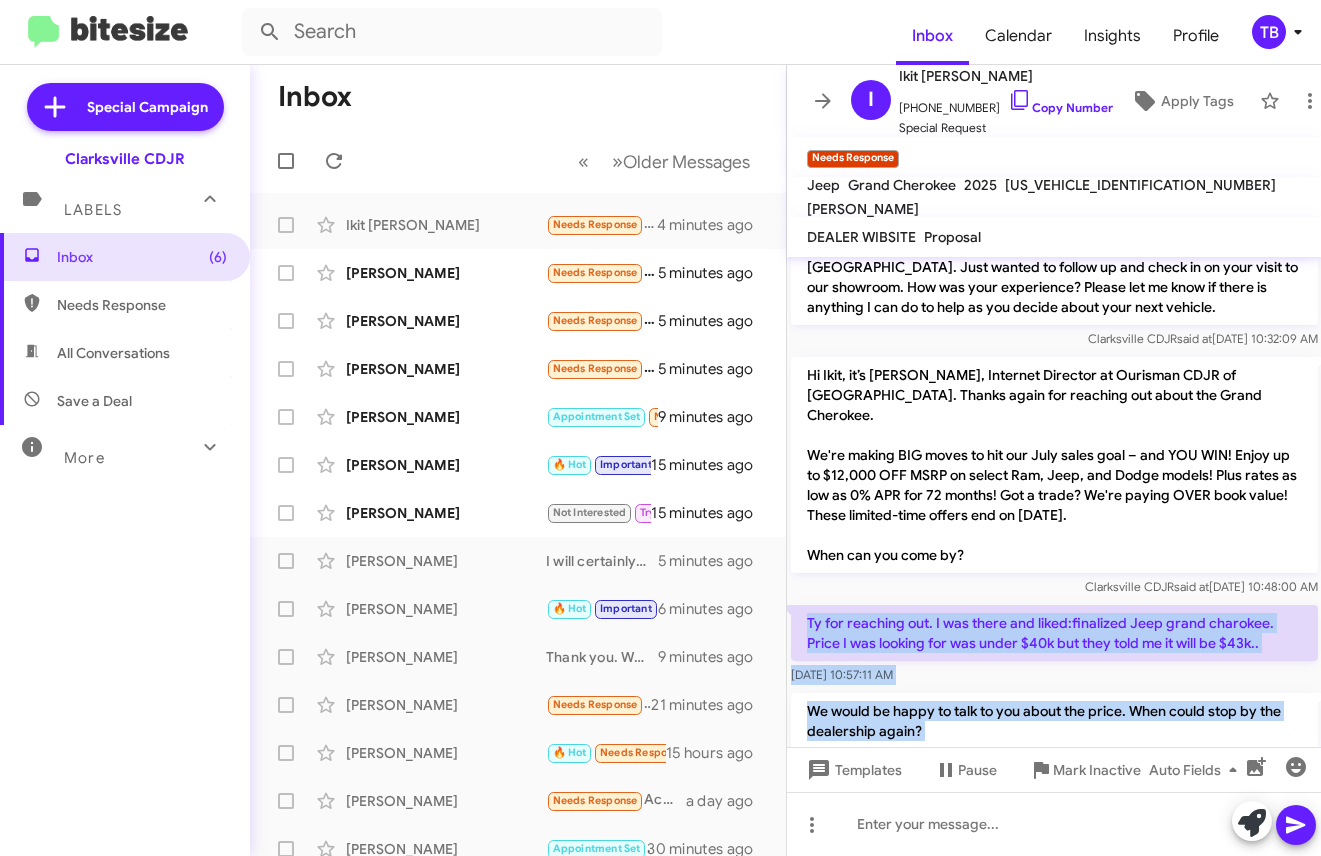 copy on "Ty for reaching out.  I was there and liked:finalized Jeep grand charokee. Price I was looking for was under $40k but they told me it will be $43k..    [DATE] 10:57:11 AM  We would be happy to talk to you about the price. When could stop by the dealership again? [PERSON_NAME]   said at   [DATE] 11:01:00 AM" 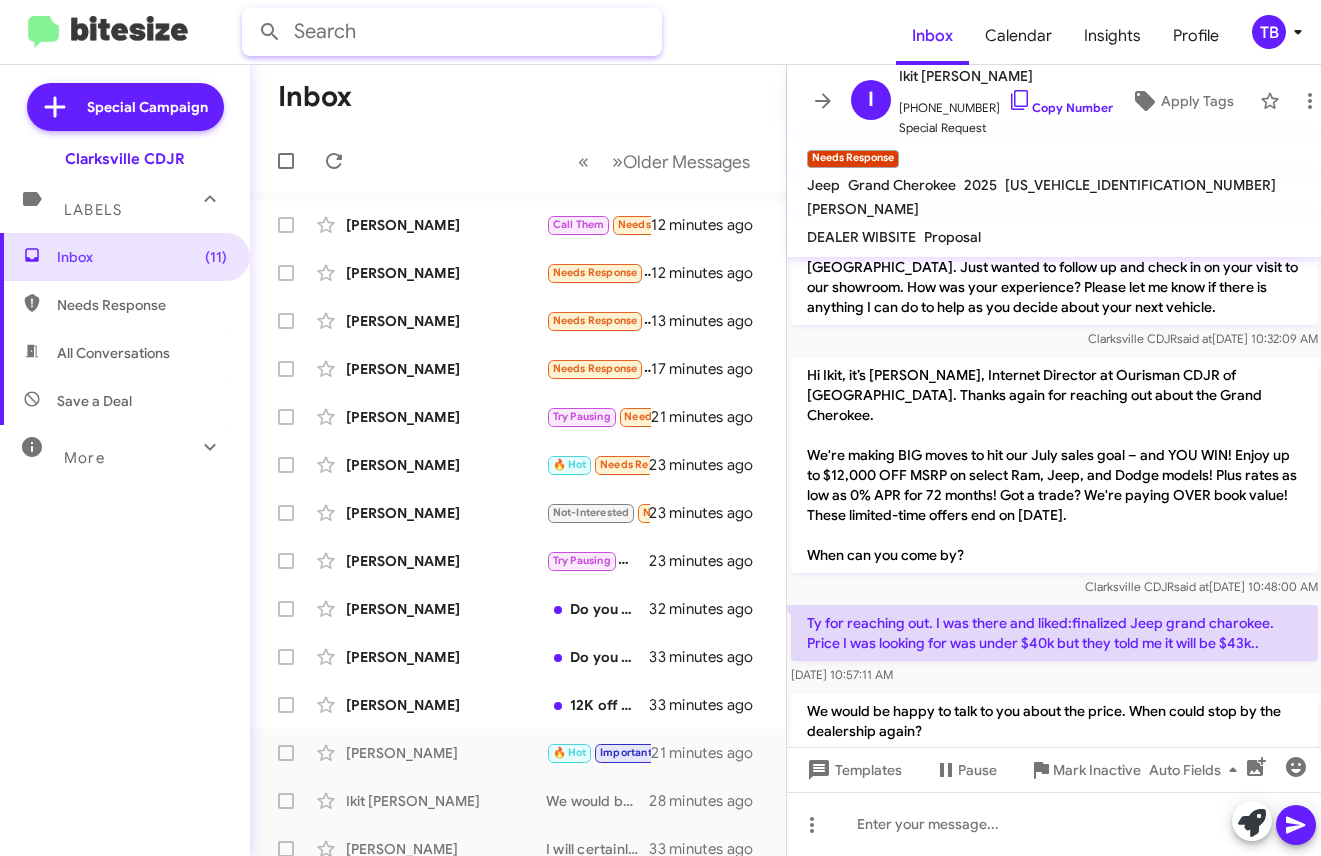 click 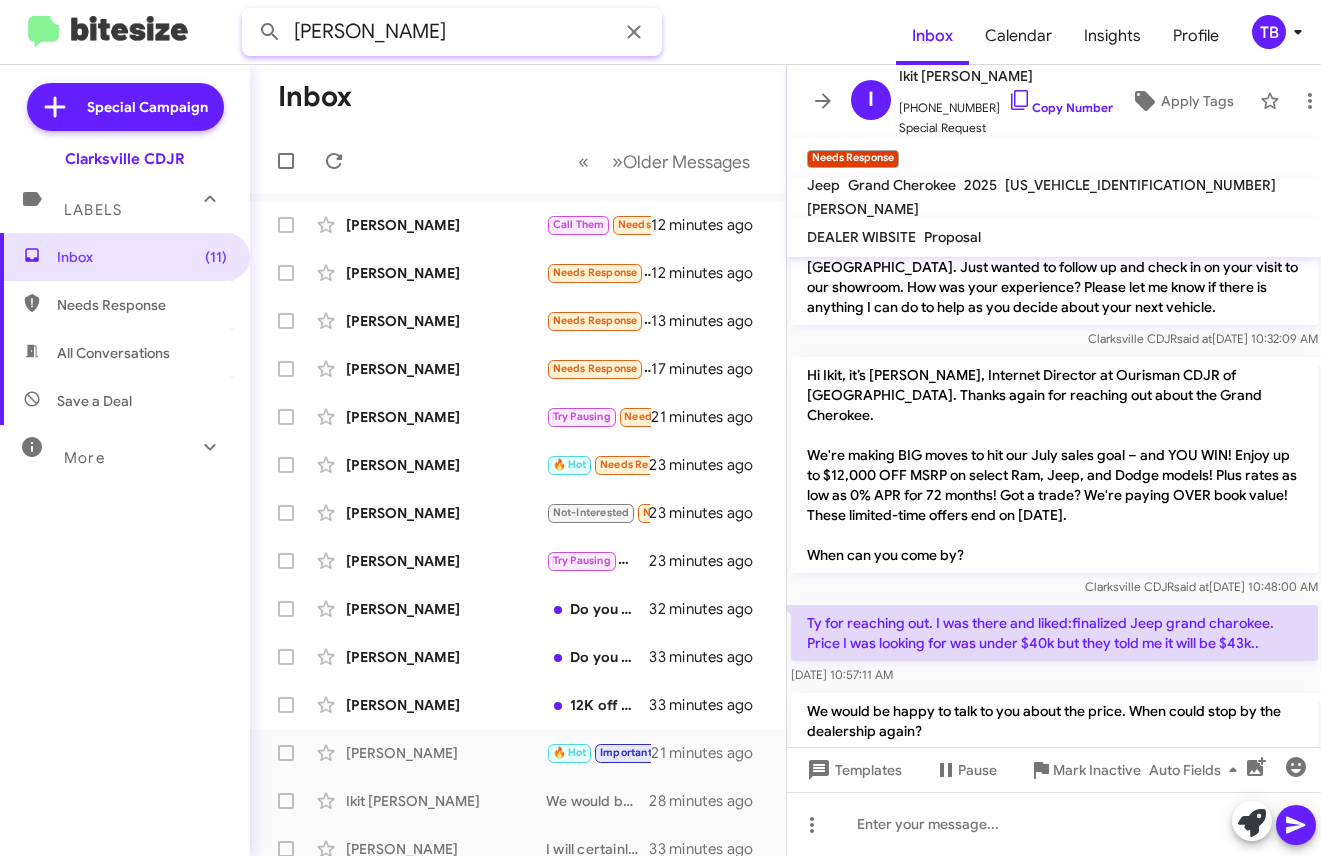 type on "[PERSON_NAME]" 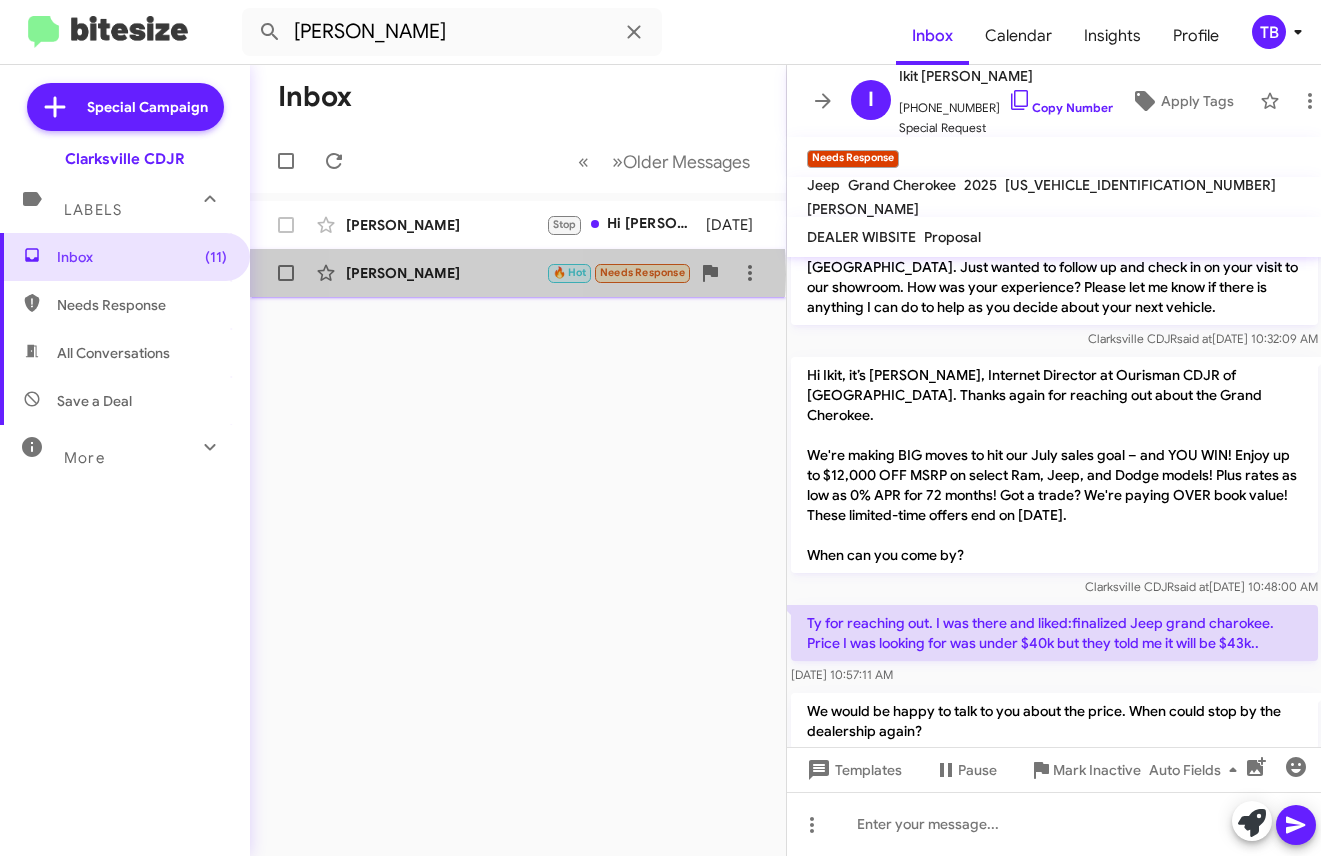 click on "[PERSON_NAME]" 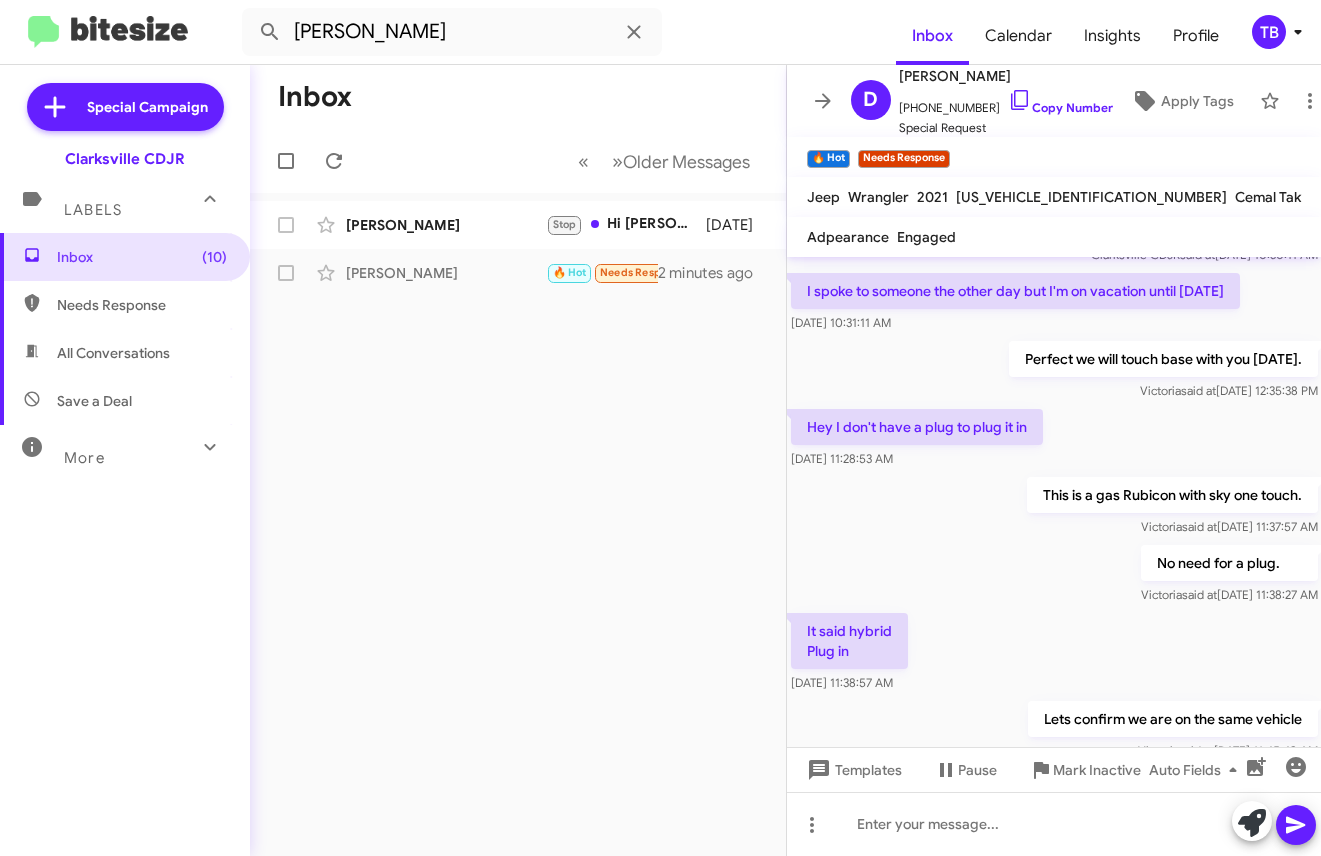 scroll, scrollTop: 3037, scrollLeft: 0, axis: vertical 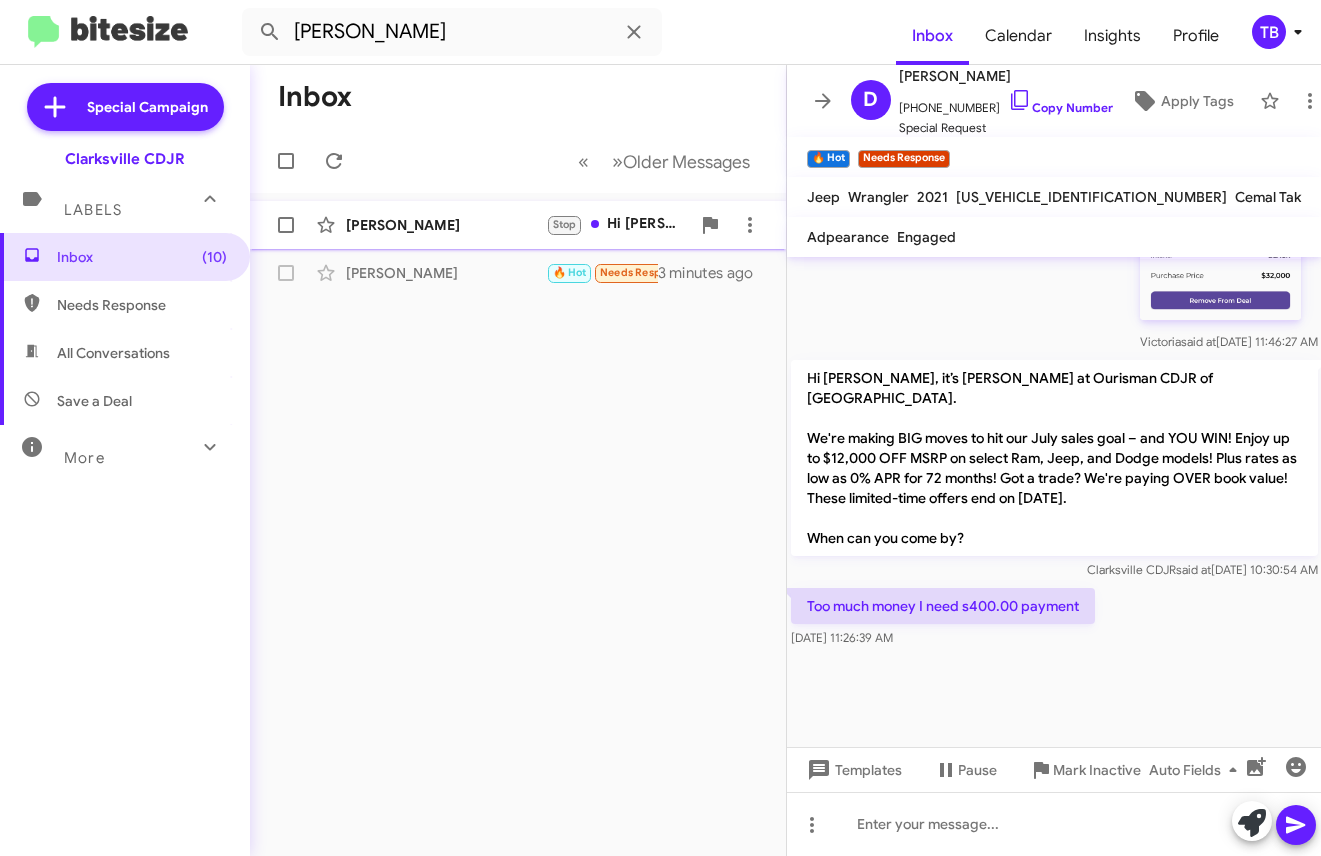click on "[PERSON_NAME]" 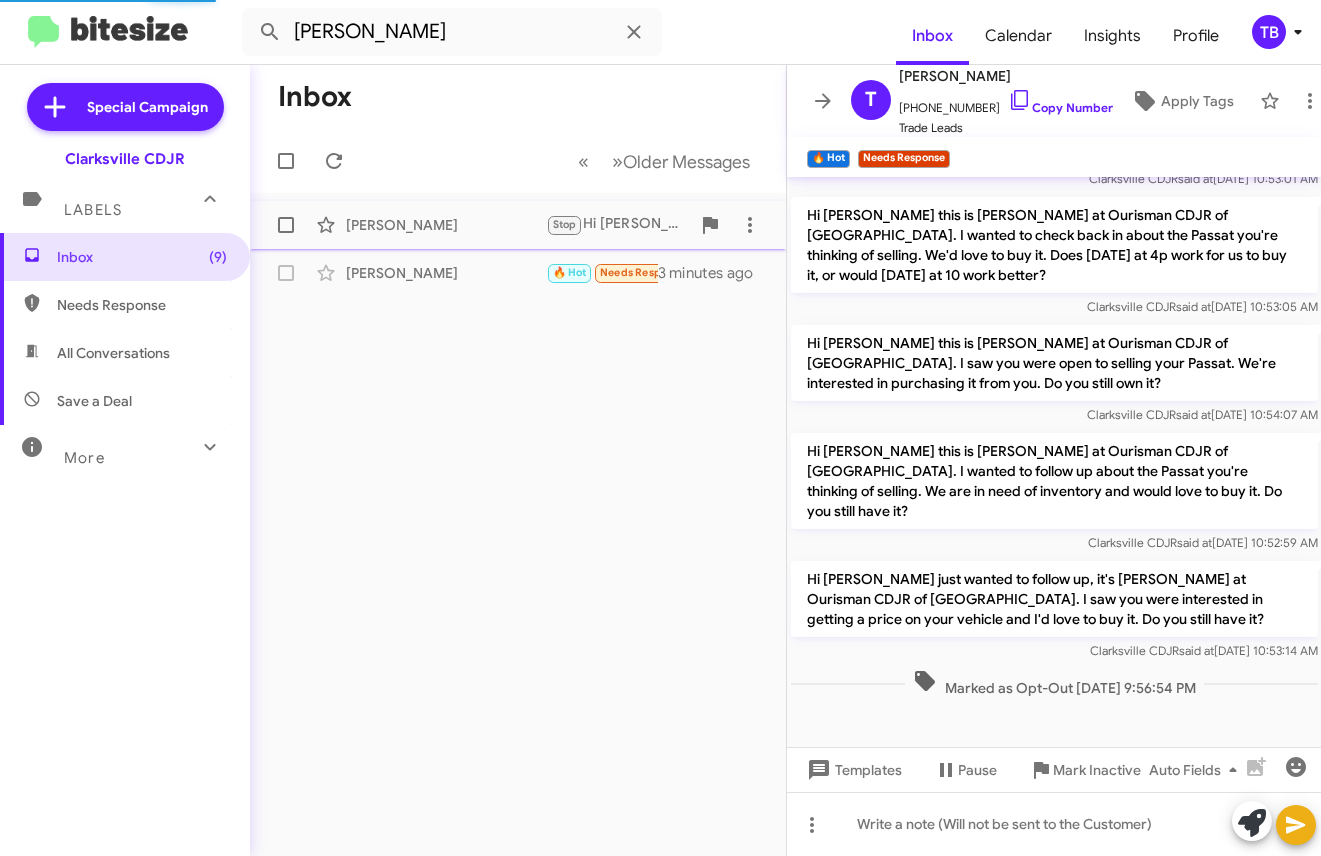 scroll, scrollTop: 476, scrollLeft: 0, axis: vertical 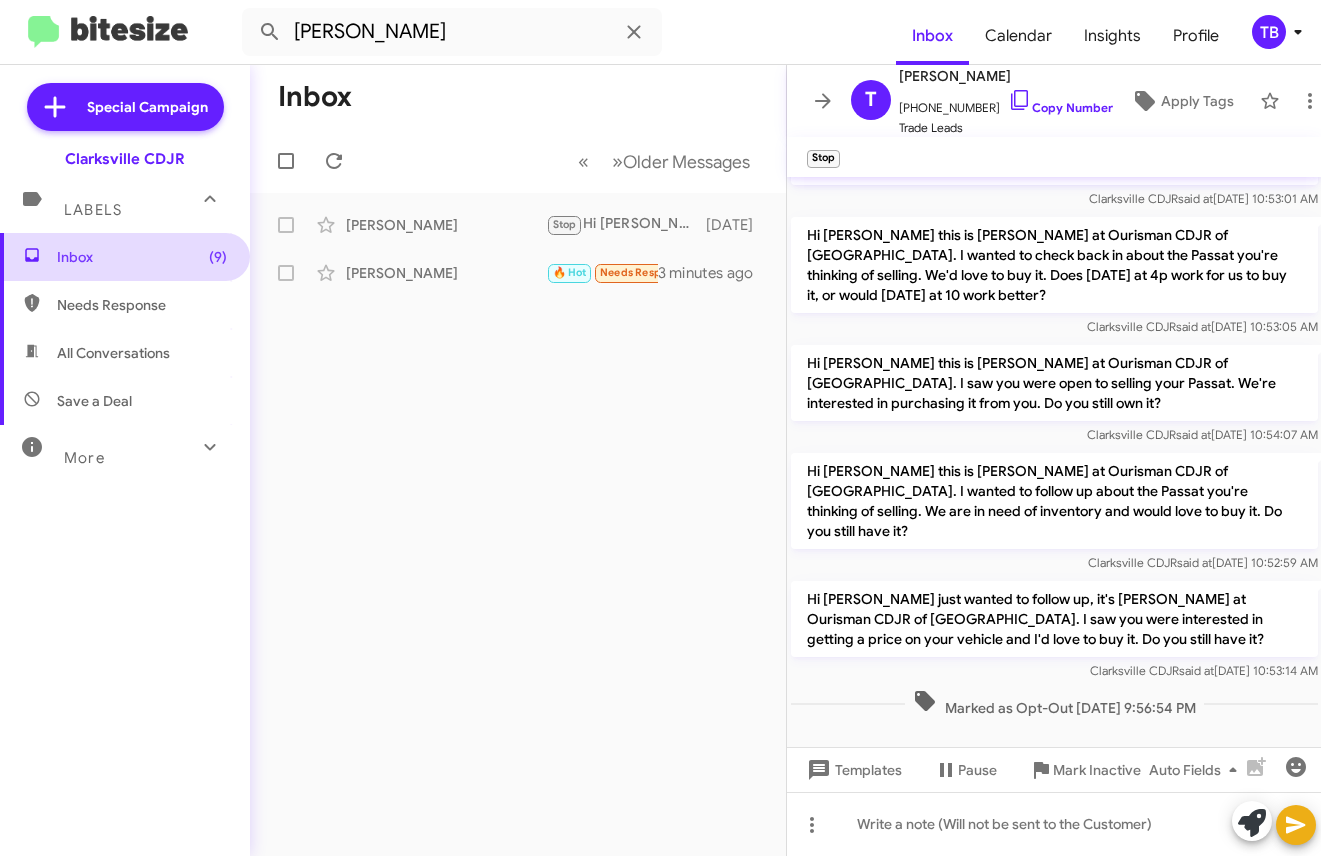 click on "Inbox  (9)" at bounding box center (142, 257) 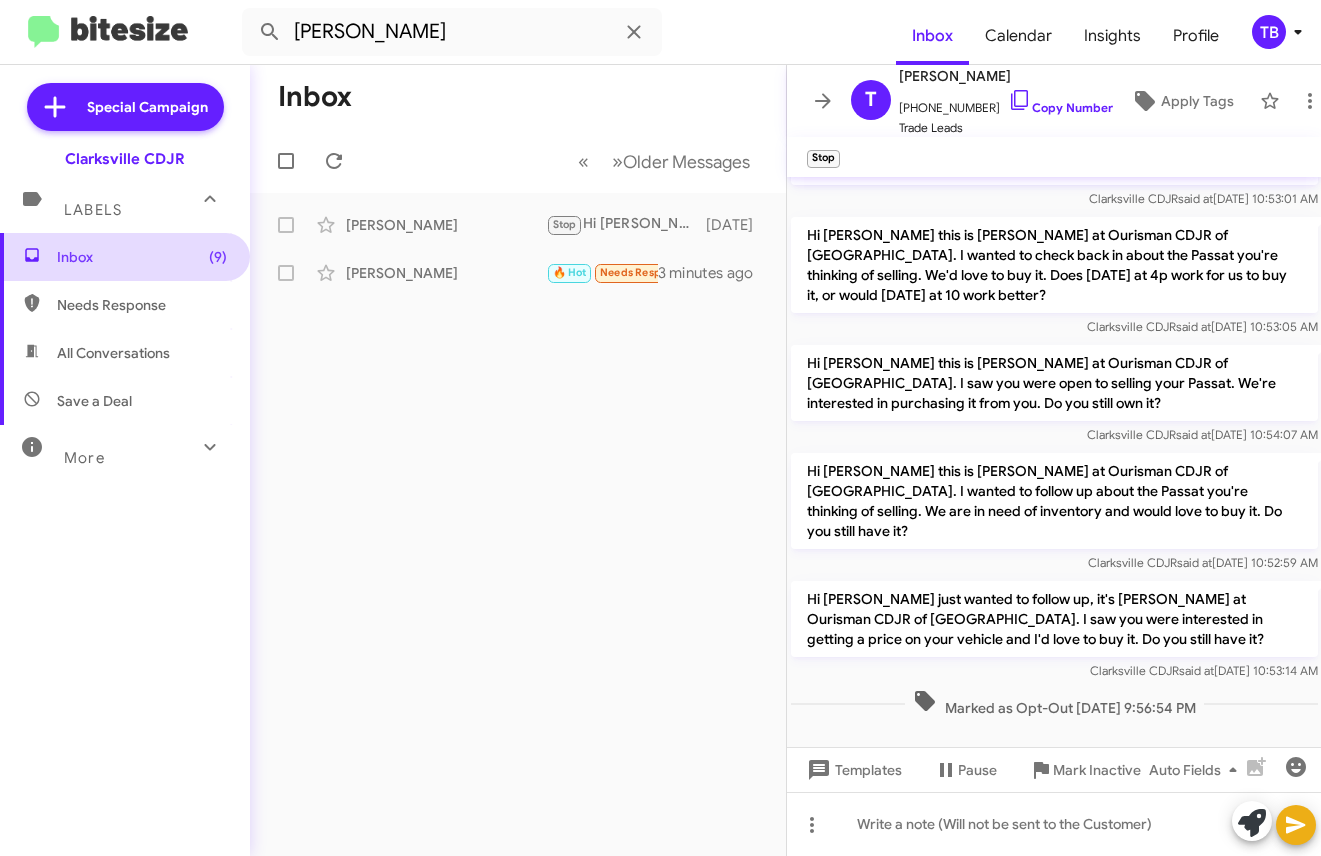 type 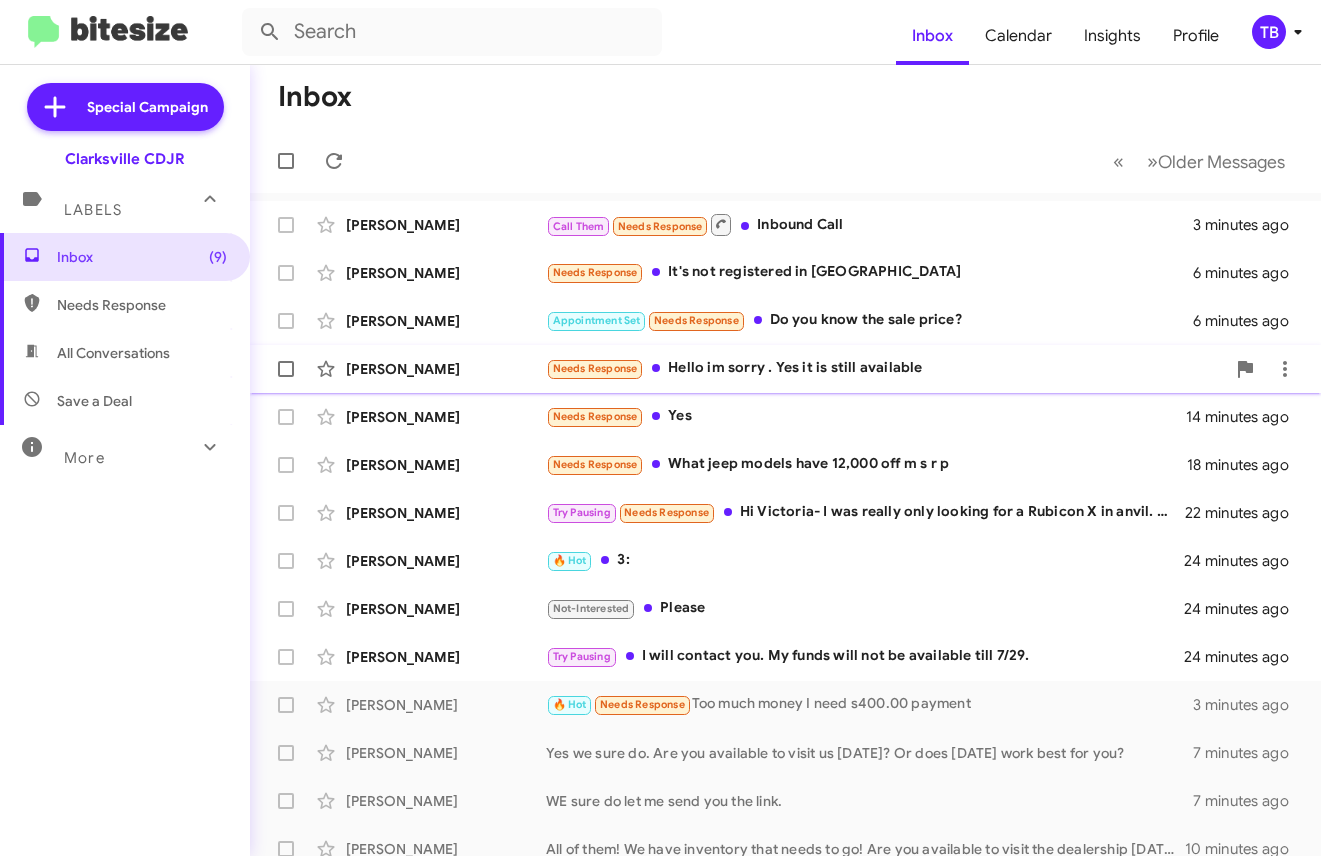 click on "[PERSON_NAME]" 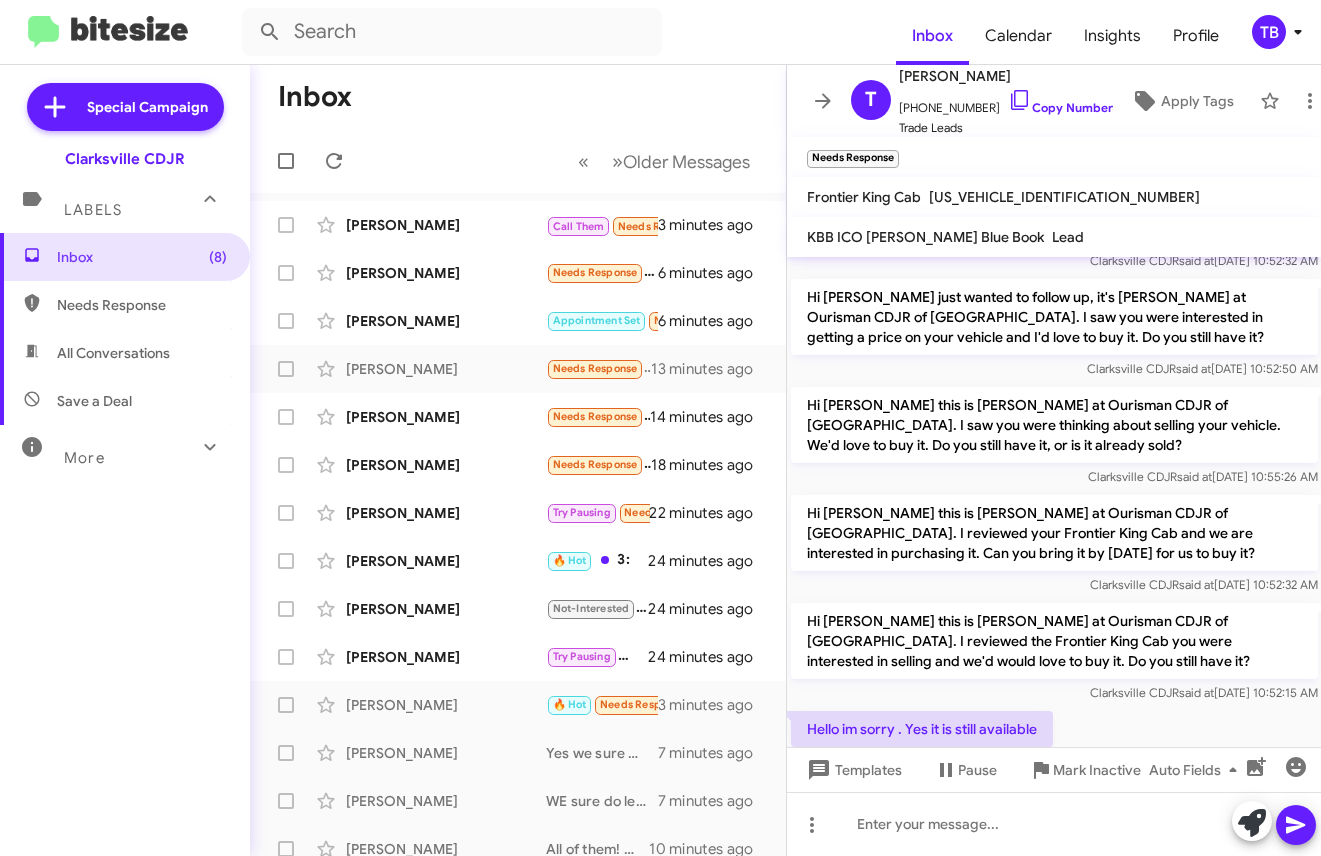 scroll, scrollTop: 281, scrollLeft: 0, axis: vertical 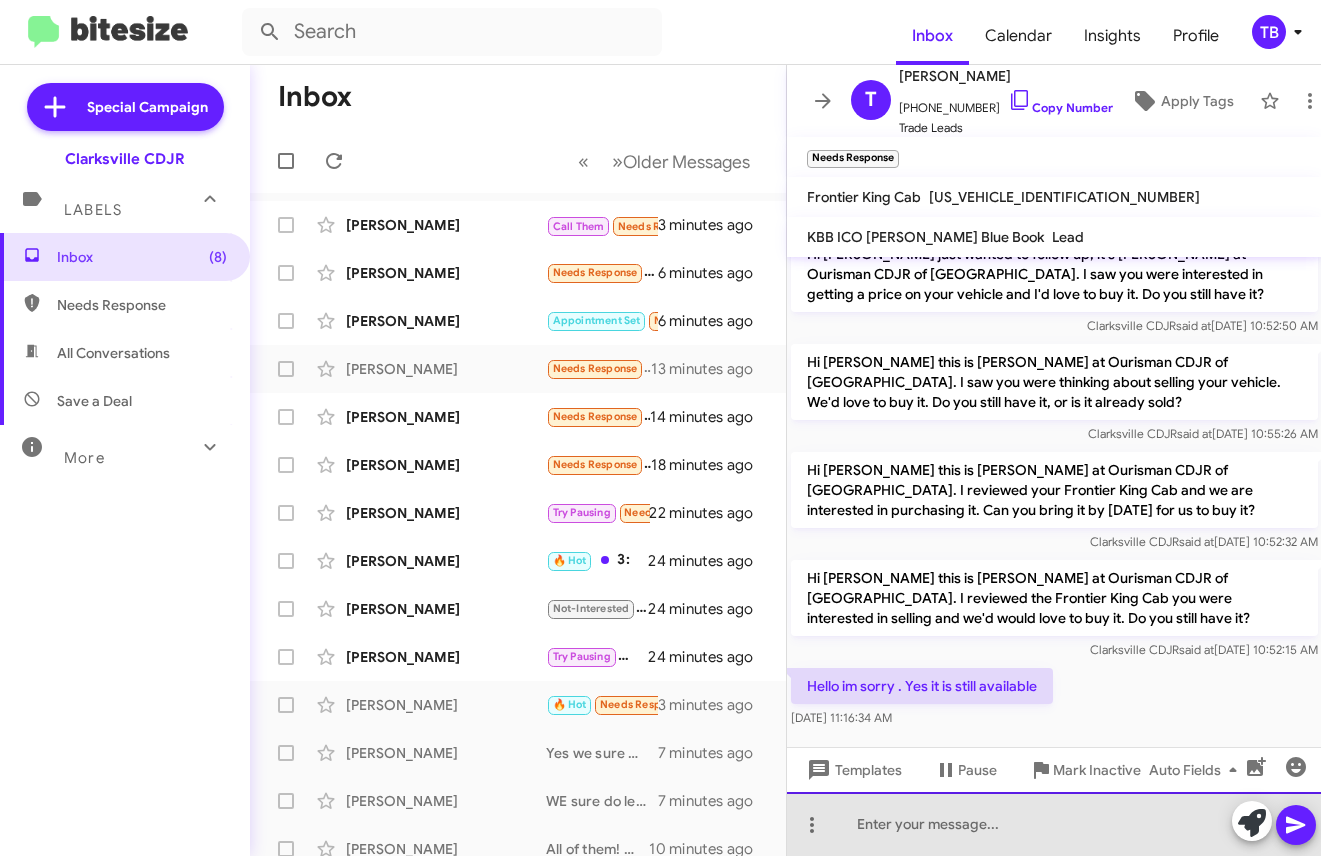click 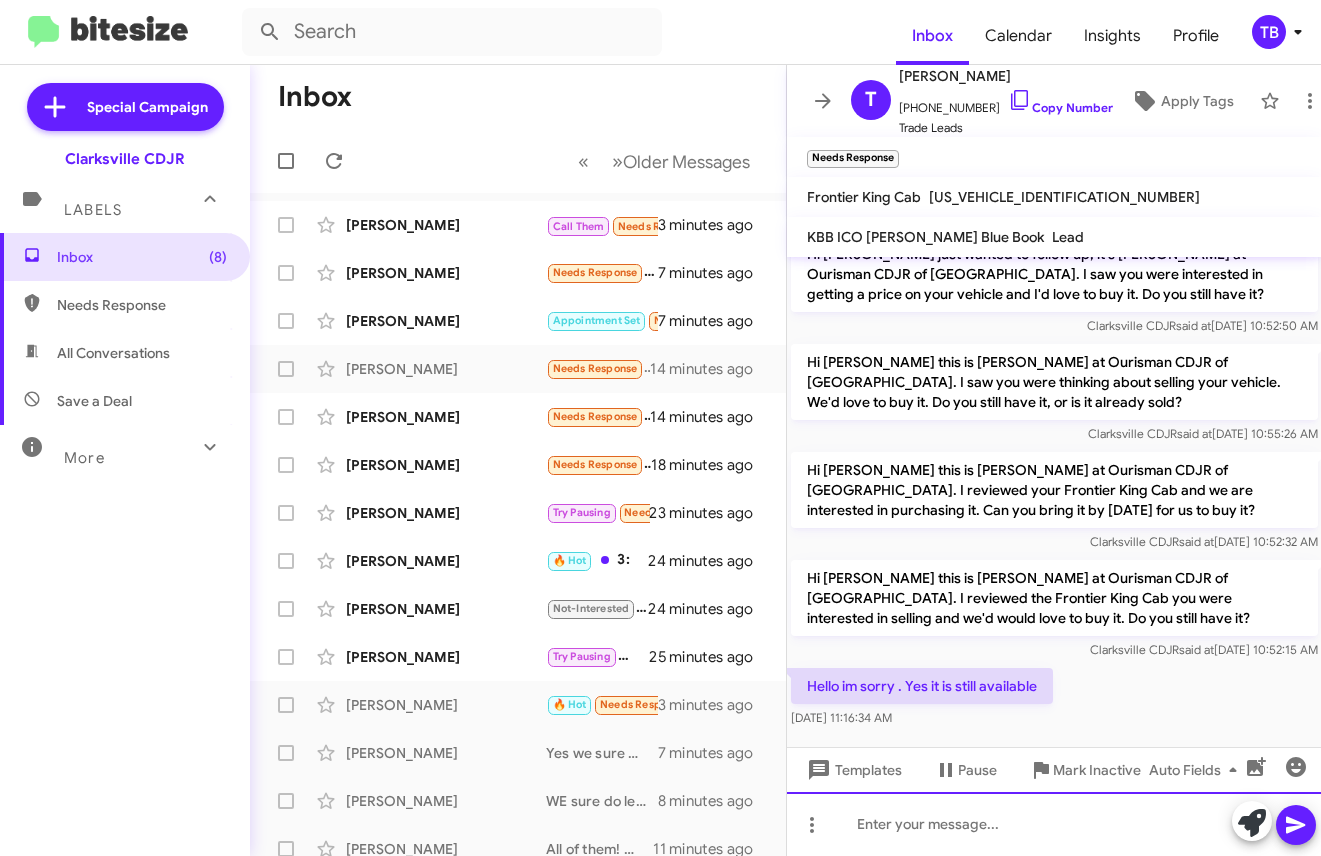 type 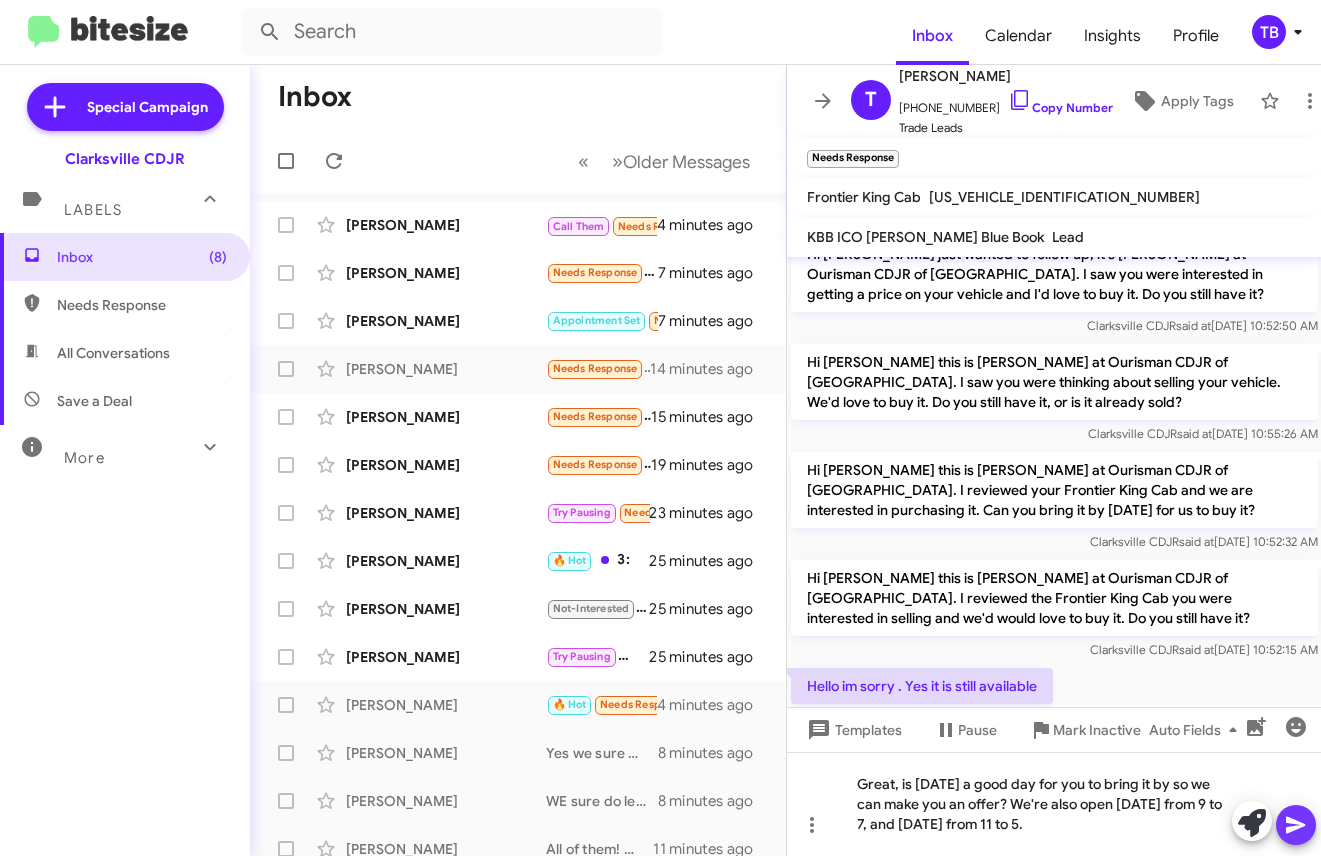 click 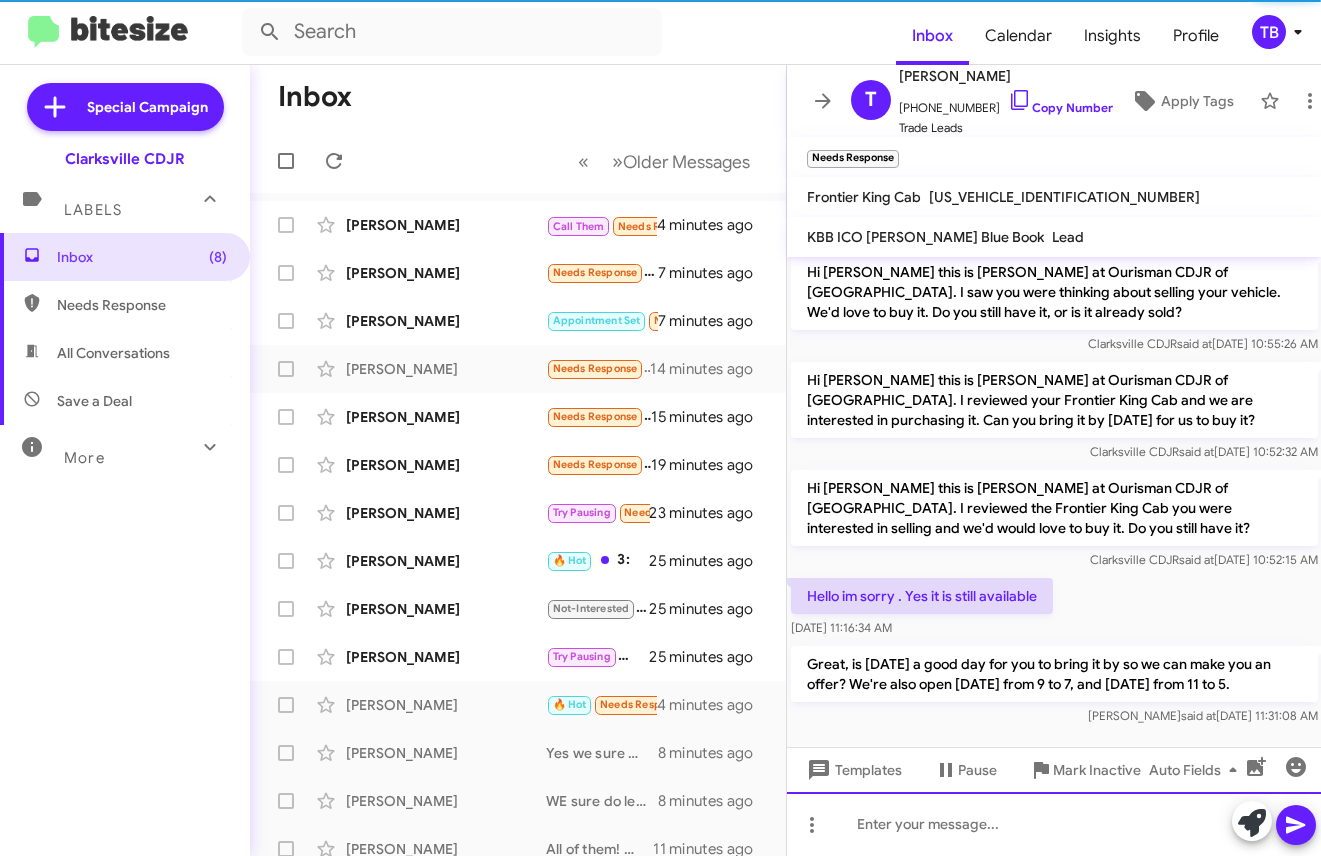 scroll, scrollTop: 374, scrollLeft: 0, axis: vertical 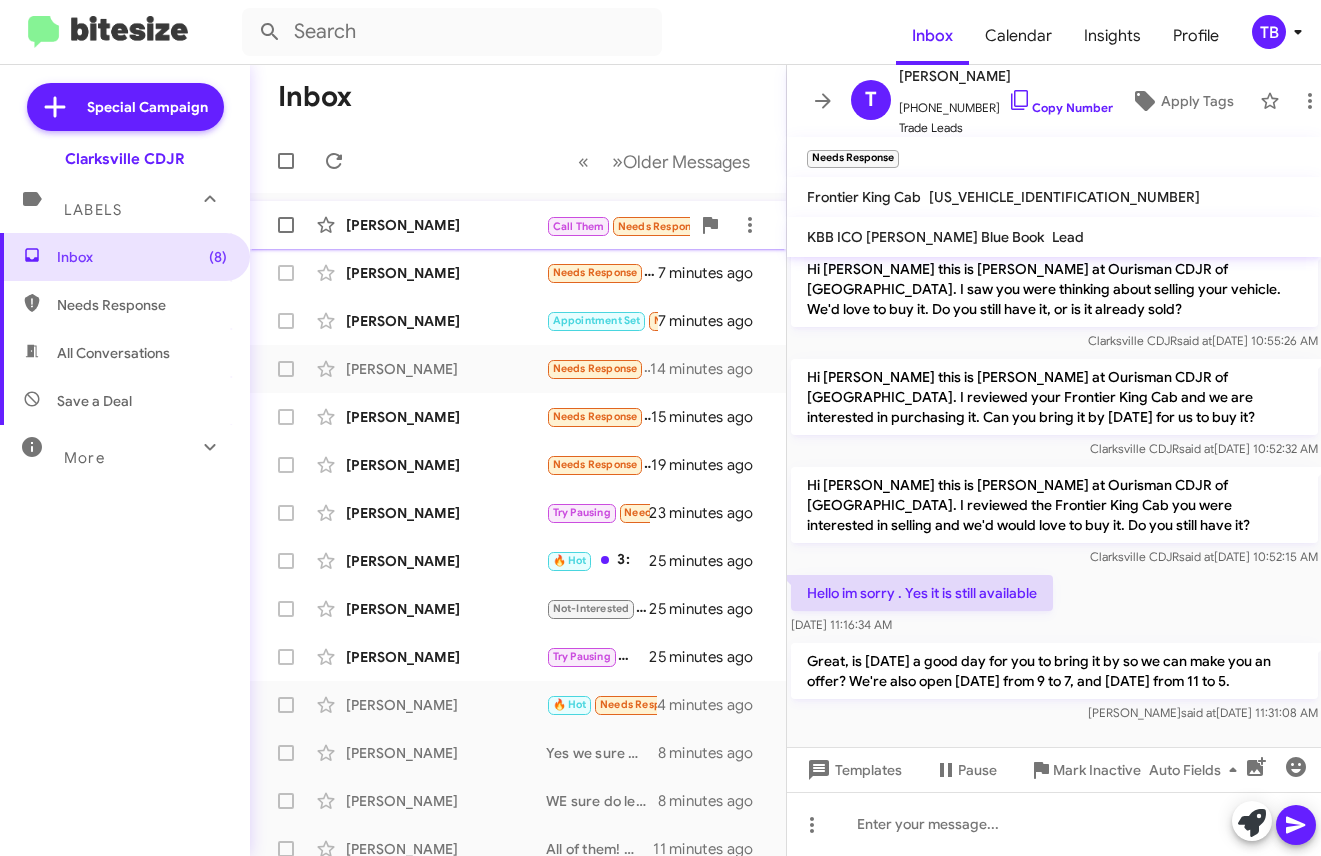 click on "[PERSON_NAME]" 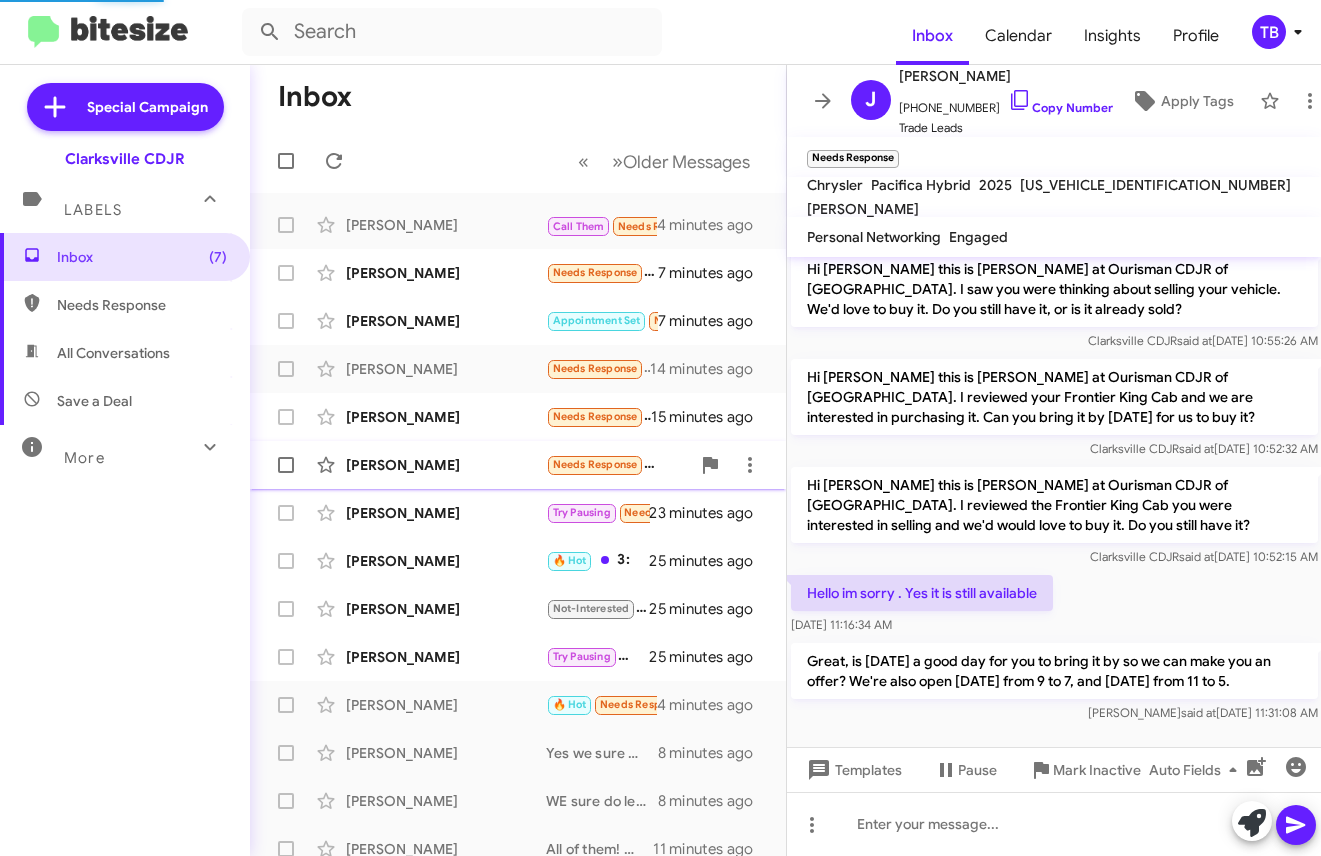 scroll, scrollTop: 153, scrollLeft: 0, axis: vertical 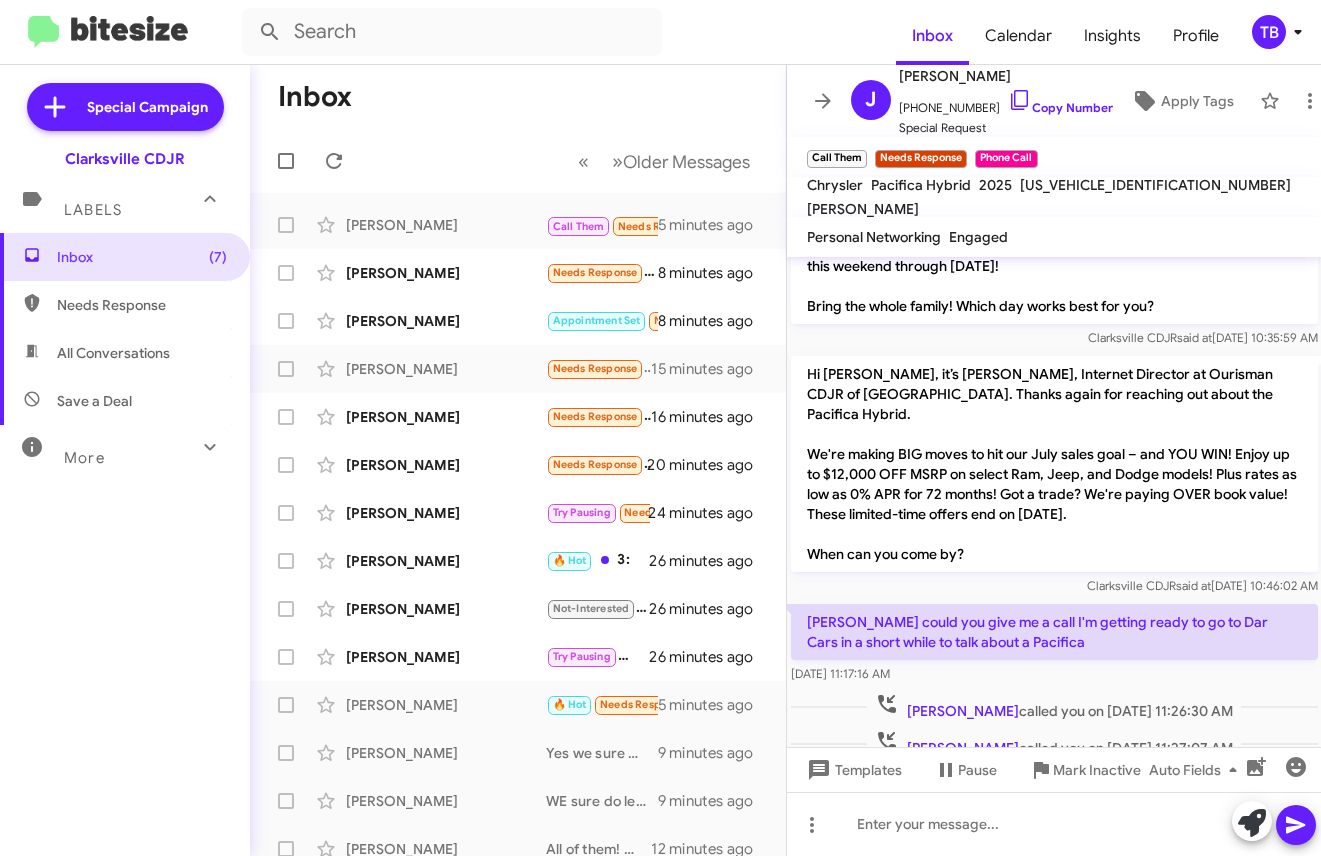 click on "[DATE] 11:17:16 AM" 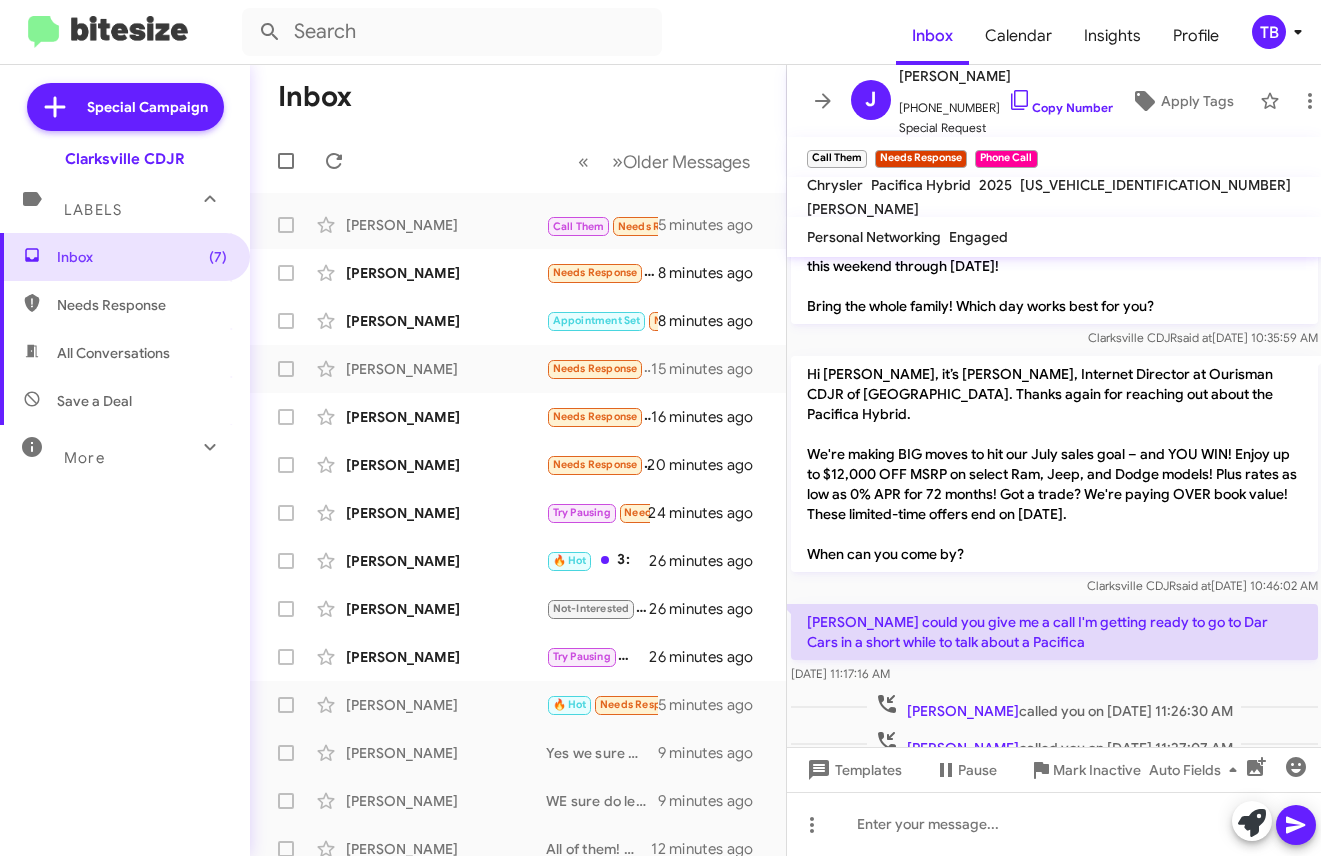 click on "[DATE] 11:17:16 AM" 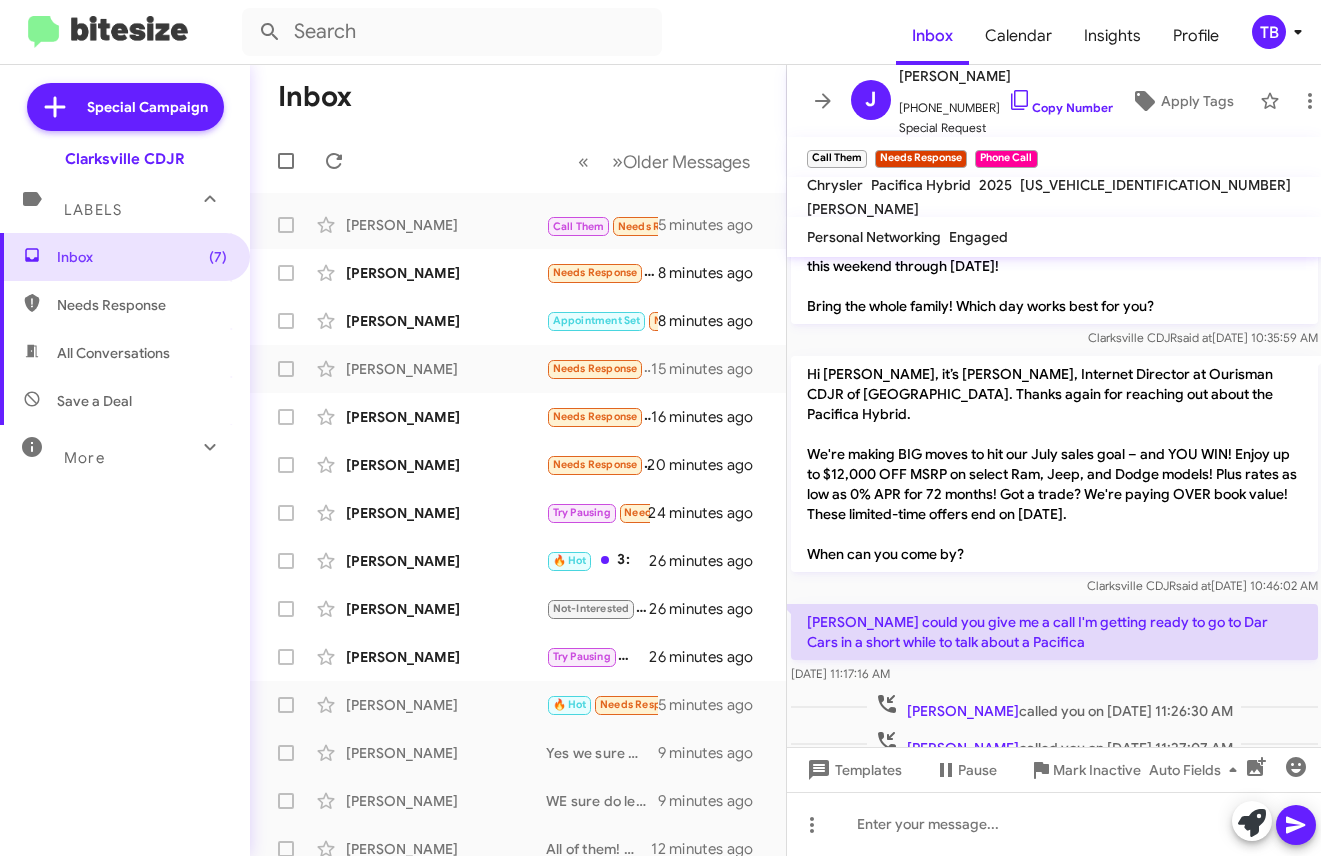 drag, startPoint x: 924, startPoint y: 636, endPoint x: 806, endPoint y: 567, distance: 136.69308 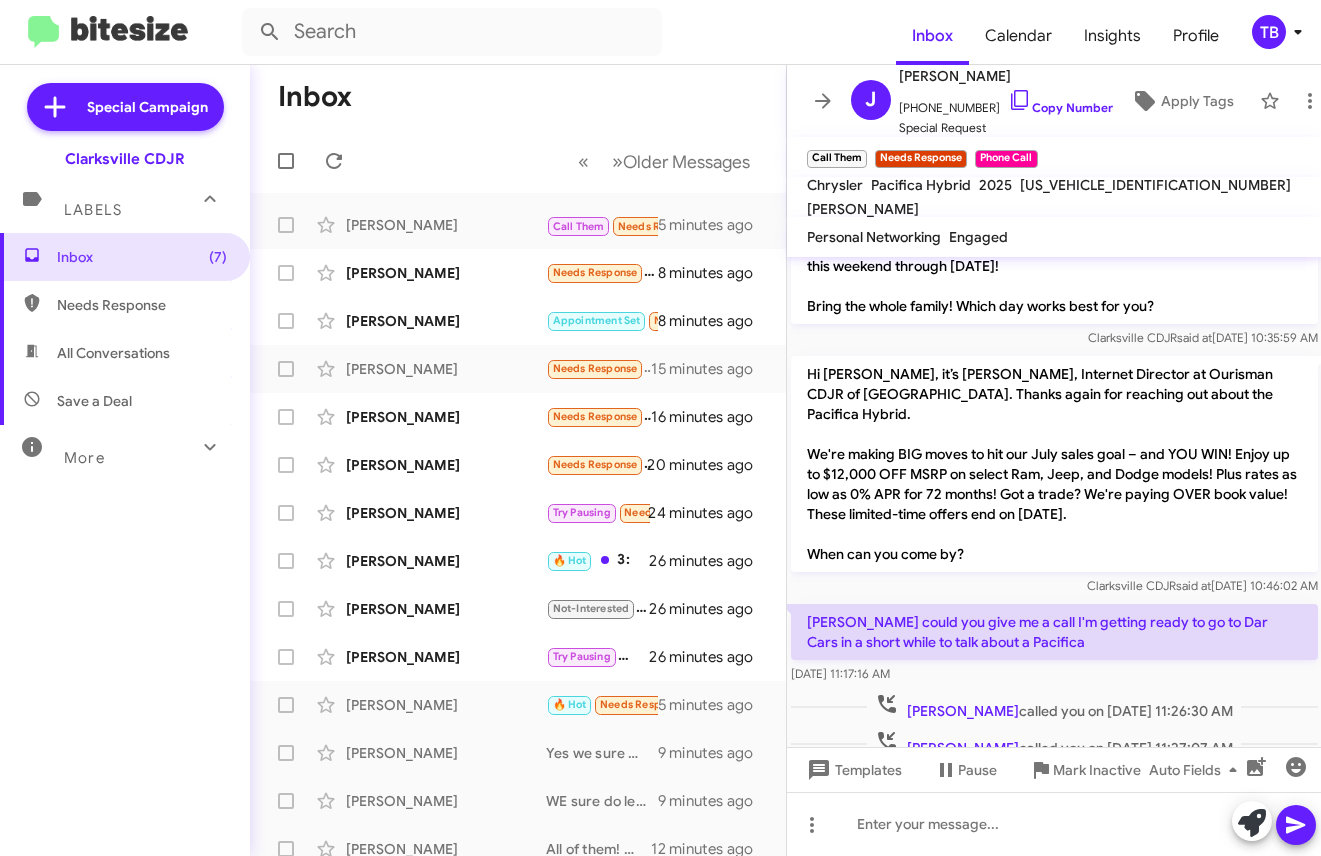 click on "[PERSON_NAME] could you give me a call I'm getting ready to go to Dar Cars in a short while to talk about a Pacifica    [DATE] 11:17:16 AM" 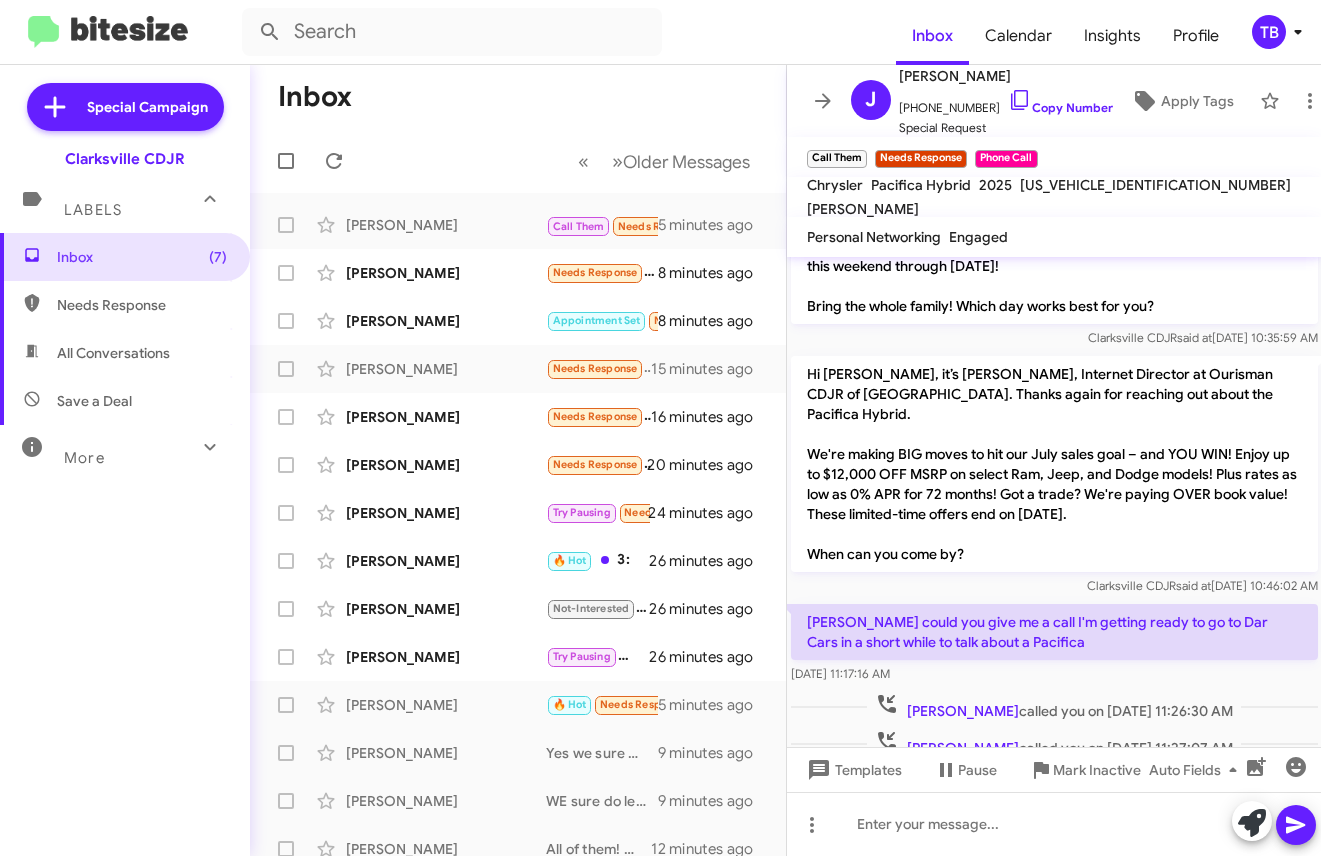 copy on "[PERSON_NAME] could you give me a call I'm getting ready to go to Dar Cars in a short while to talk about a Pacifica    [DATE] 11:17:16 AM" 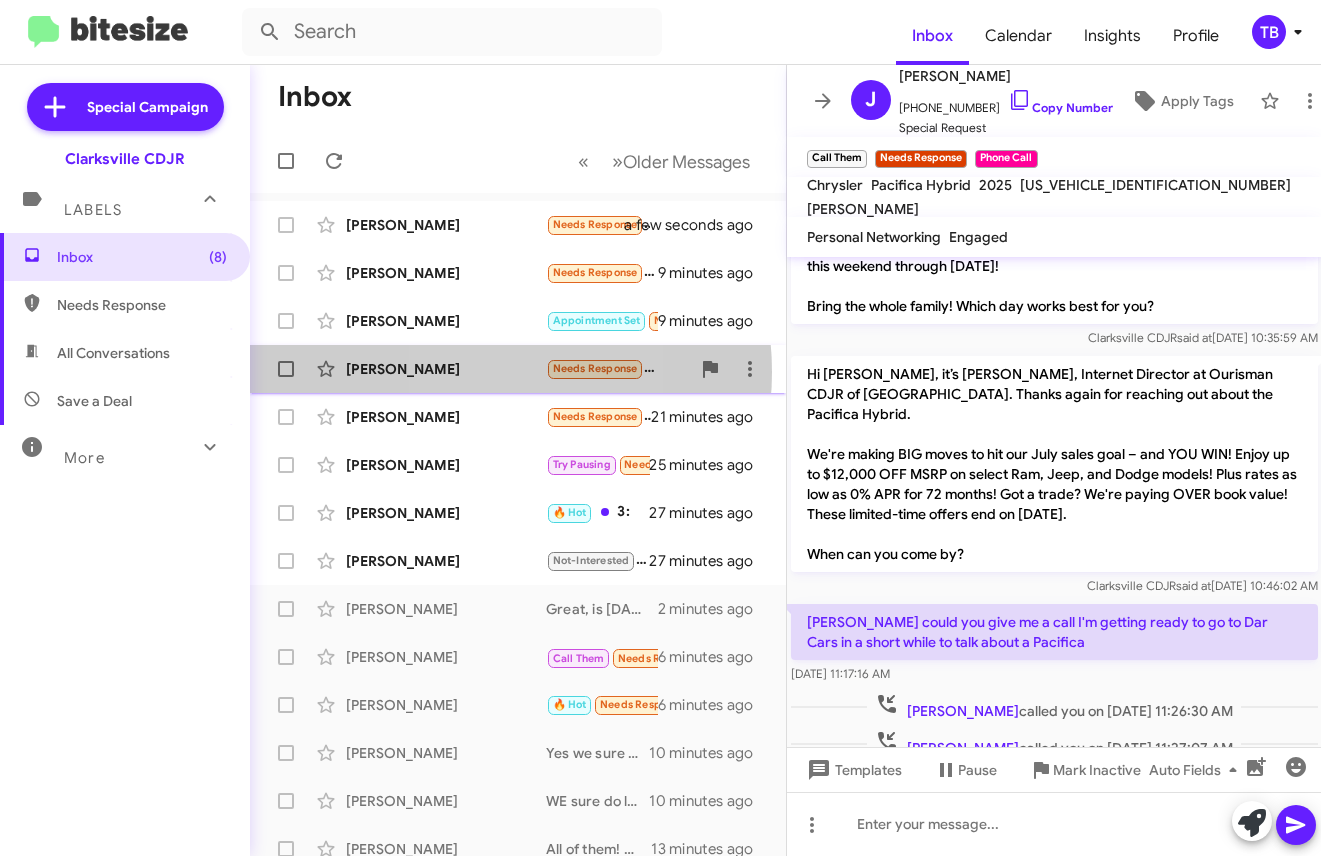 click on "[PERSON_NAME]" 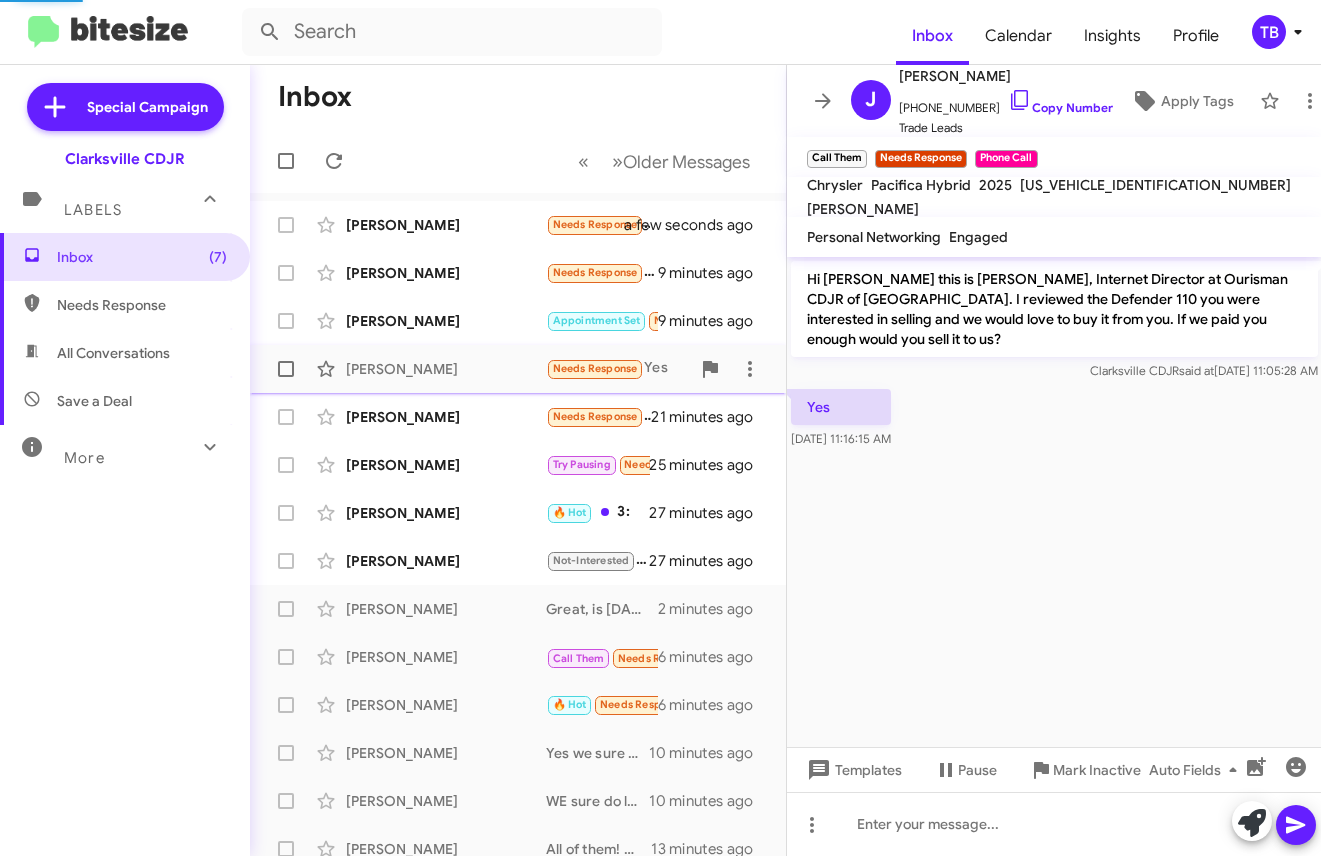 scroll, scrollTop: 0, scrollLeft: 0, axis: both 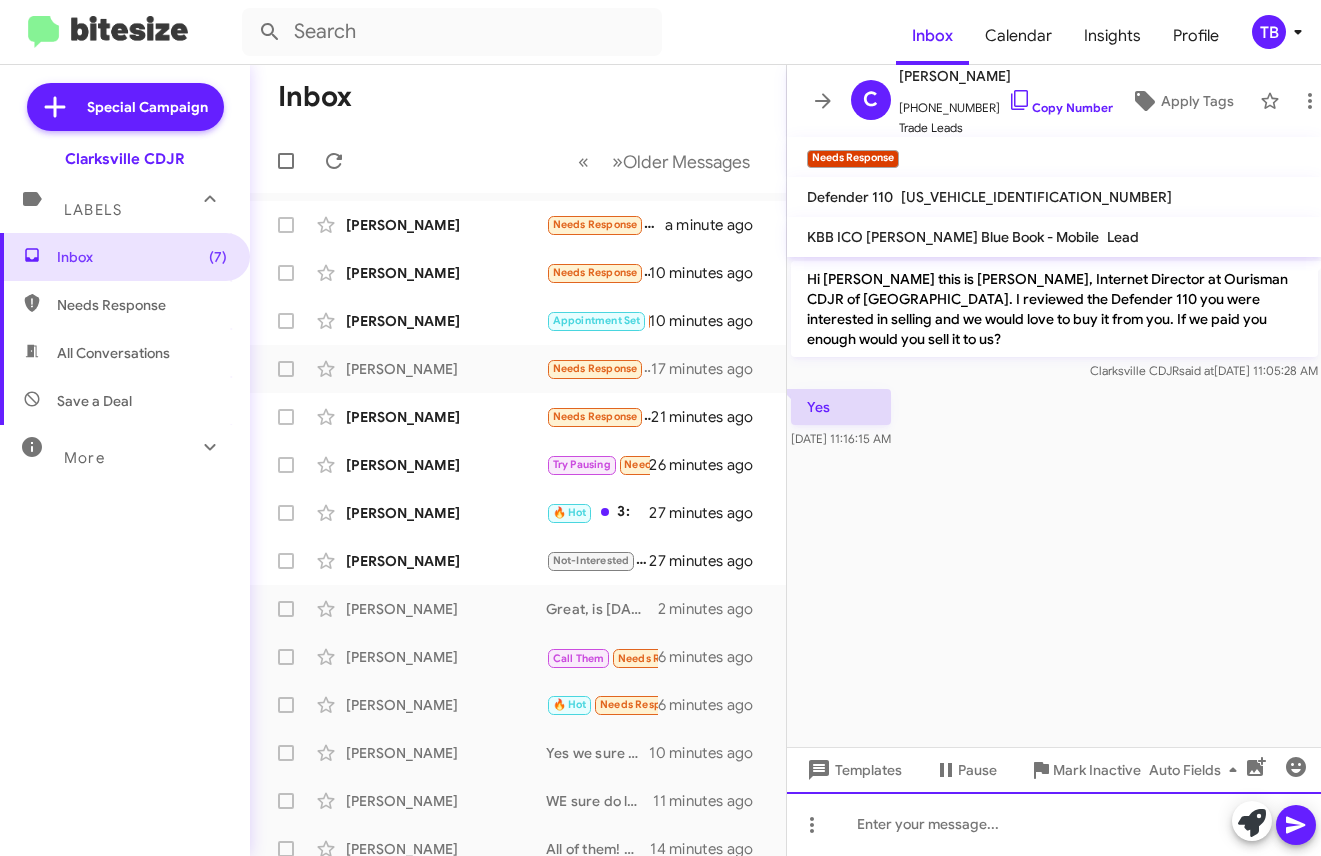 click 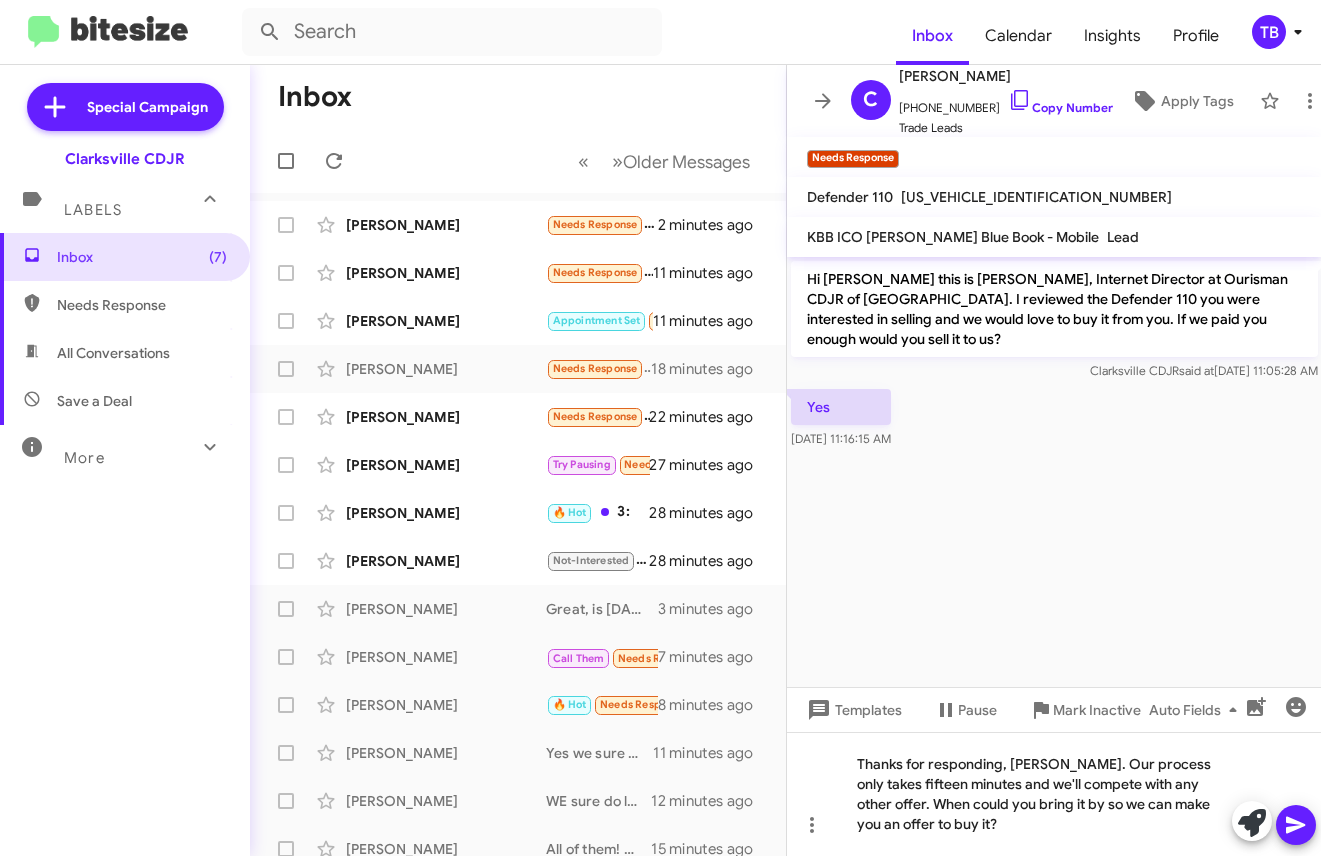 click 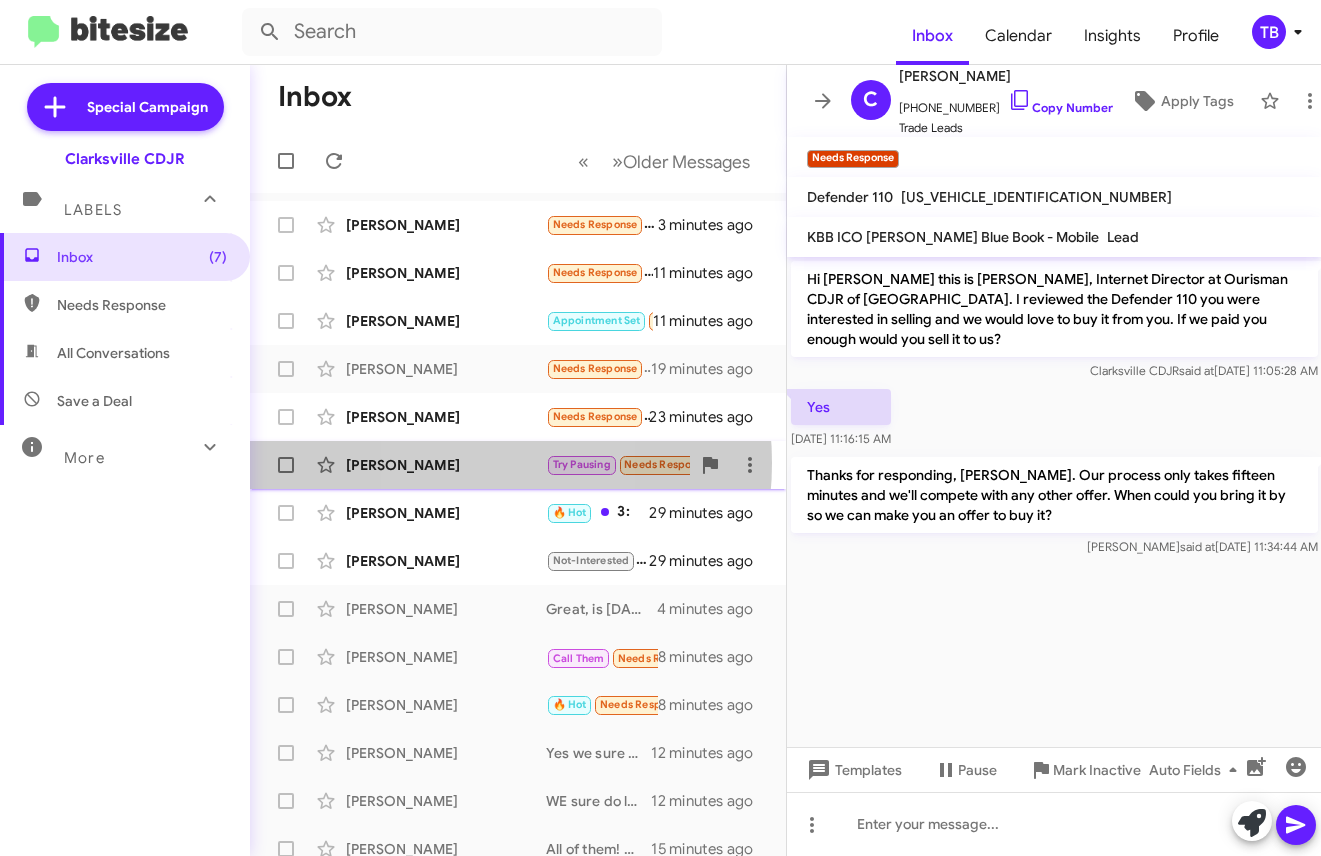 click on "[PERSON_NAME]" 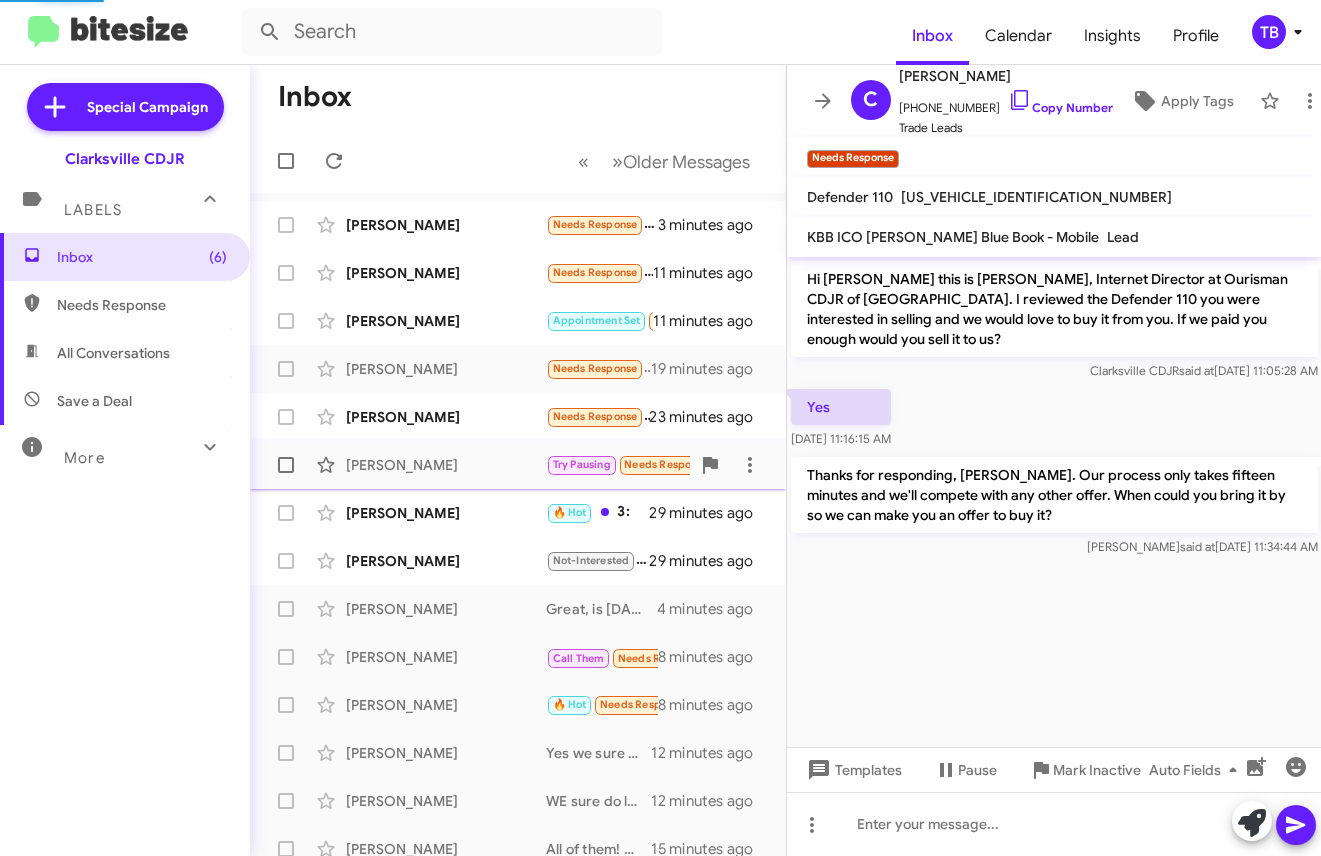 scroll, scrollTop: 277, scrollLeft: 0, axis: vertical 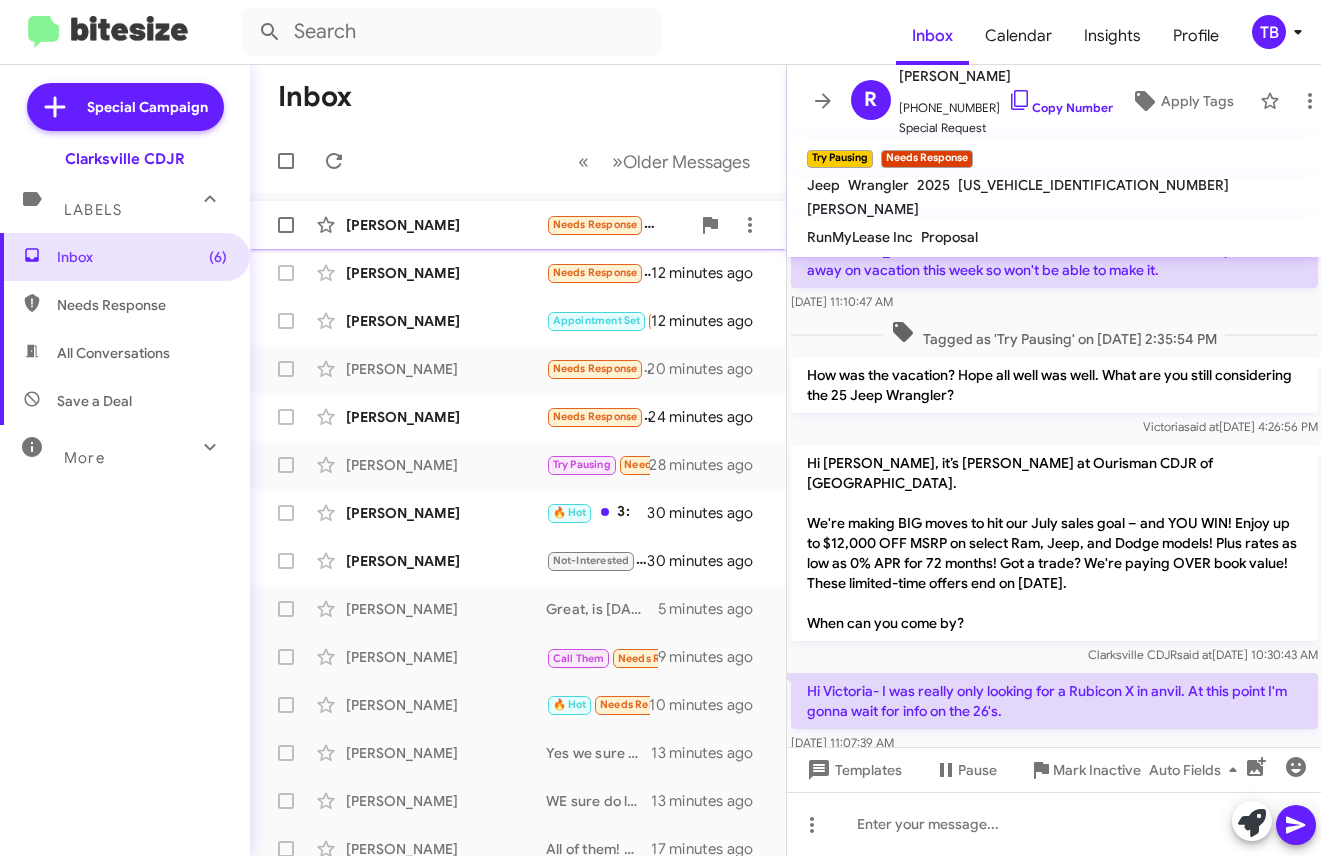 click on "[PERSON_NAME]" 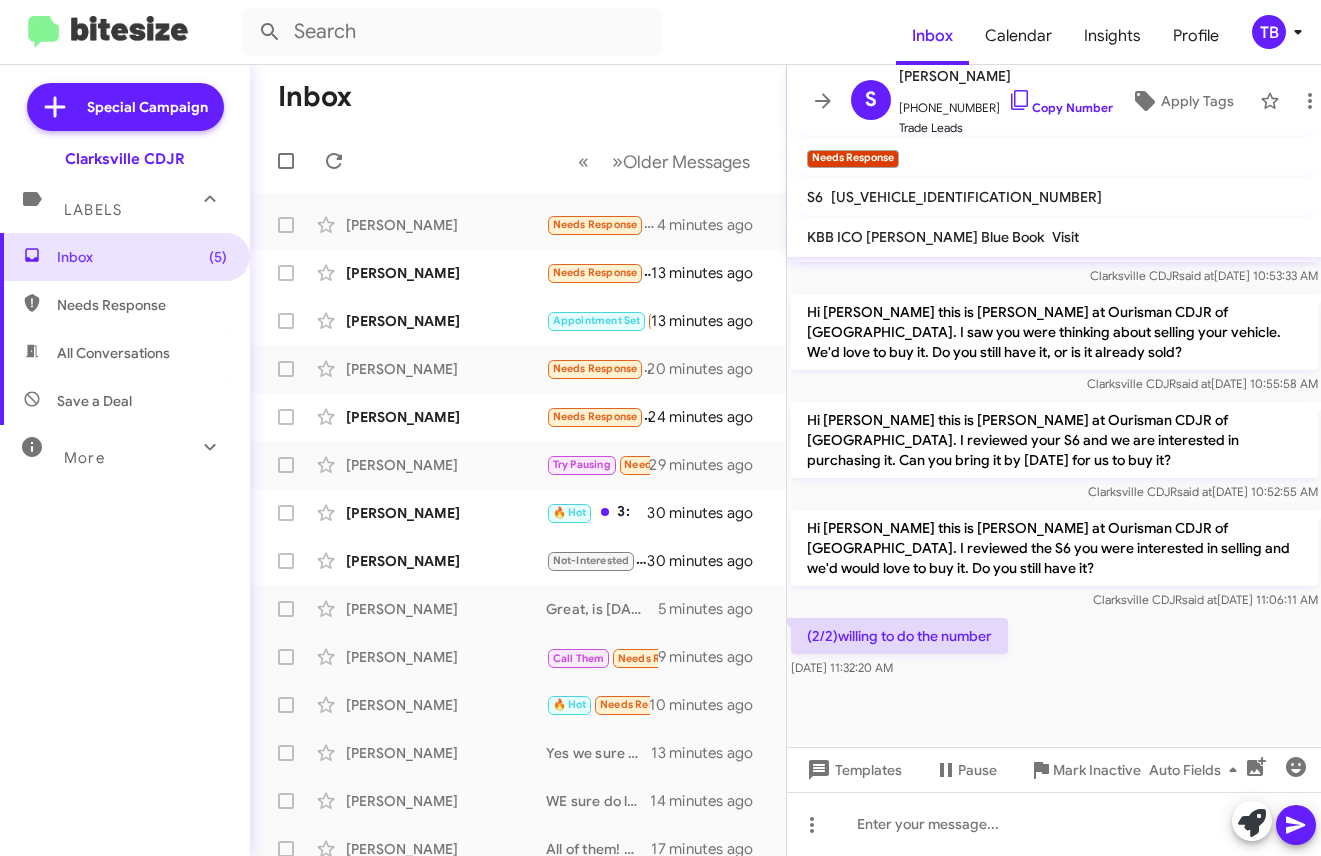 scroll, scrollTop: 1378, scrollLeft: 0, axis: vertical 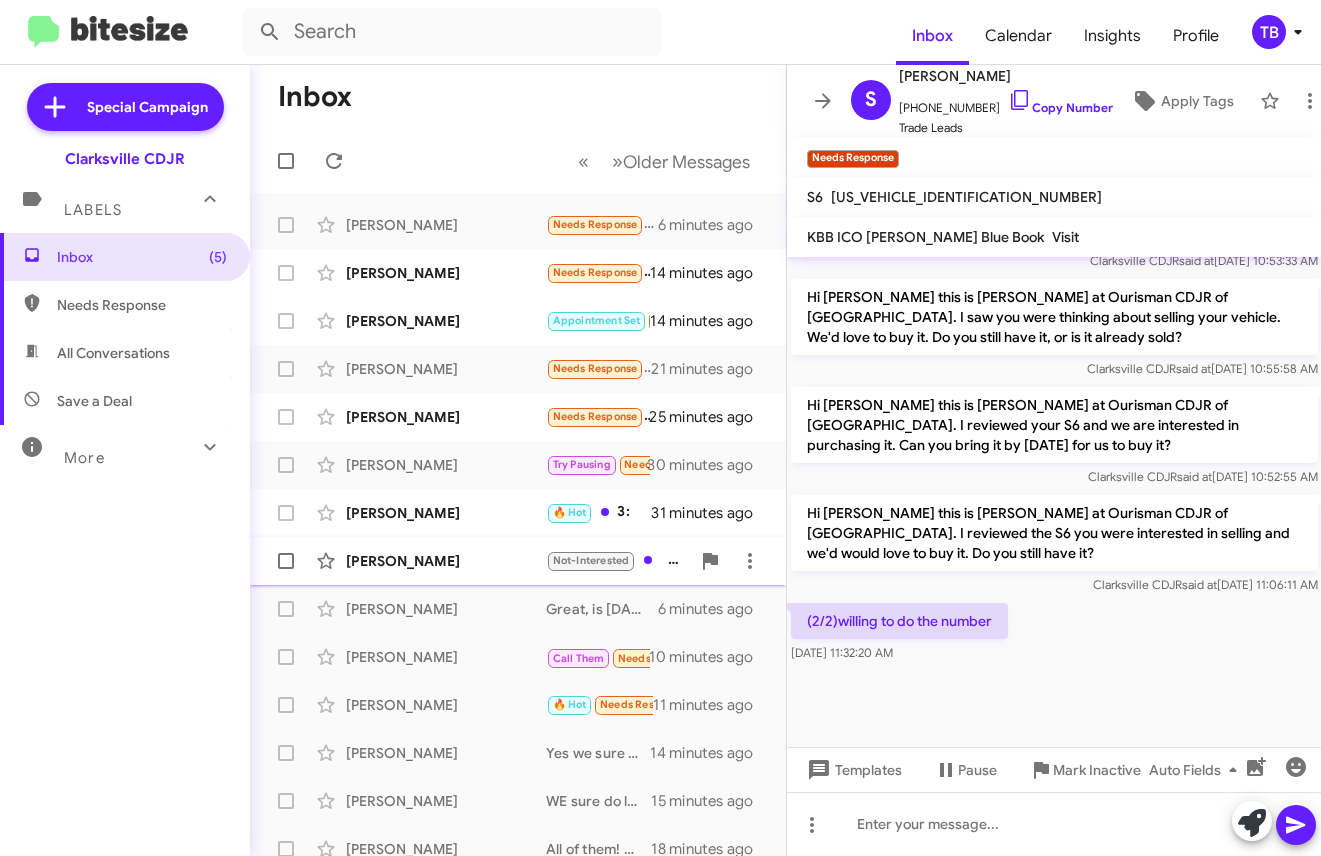 click on "[PERSON_NAME]" 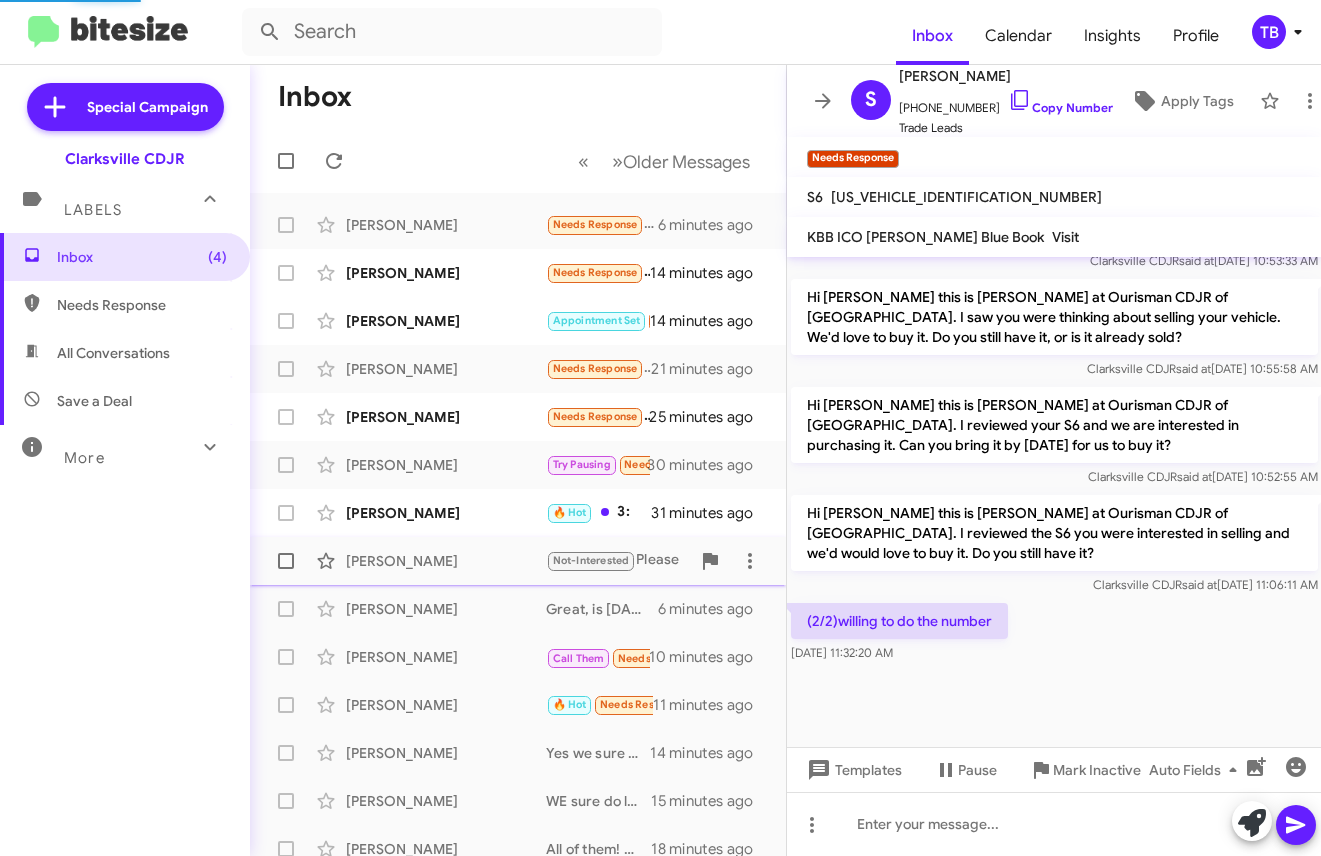 scroll, scrollTop: 0, scrollLeft: 0, axis: both 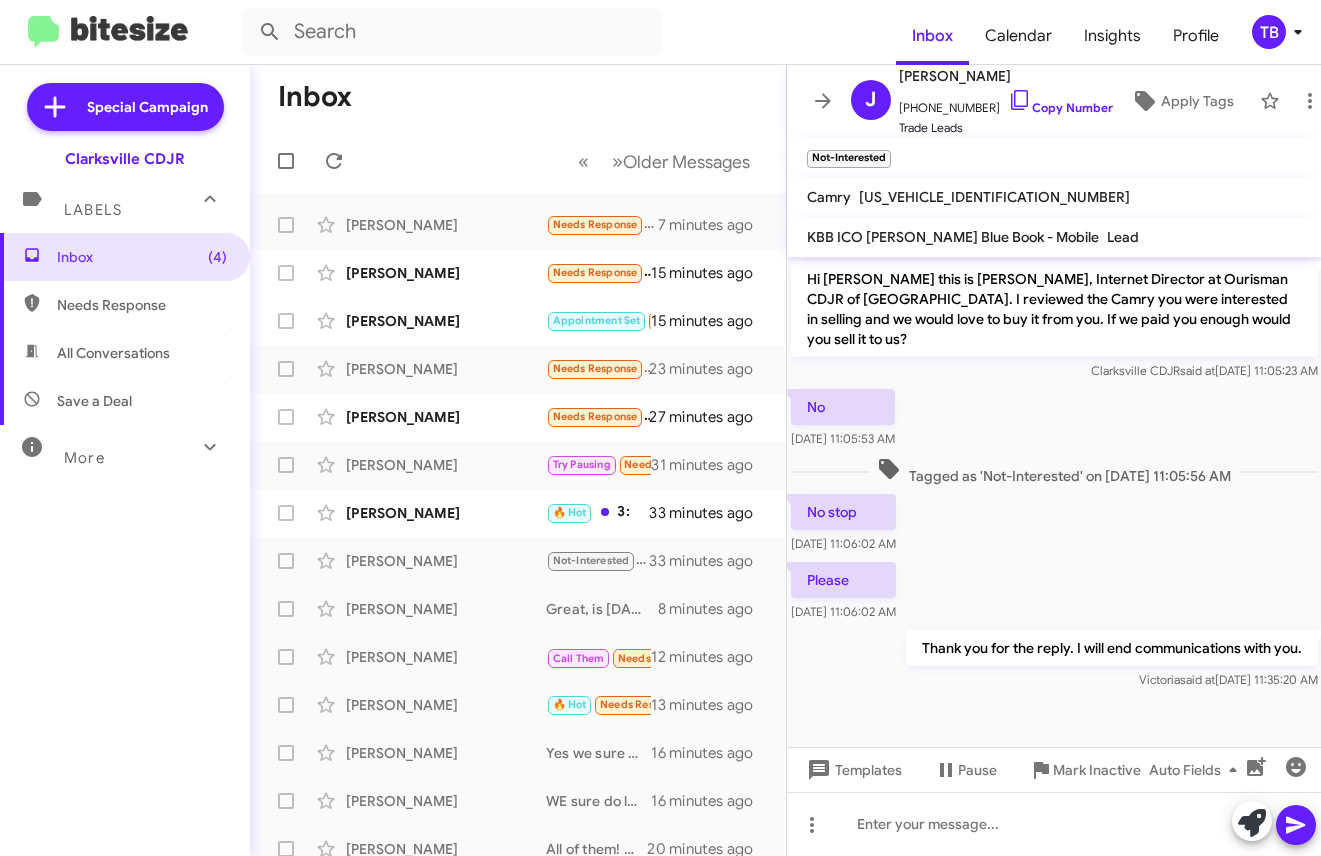 click on "Camry [US_VEHICLE_IDENTIFICATION_NUMBER]" 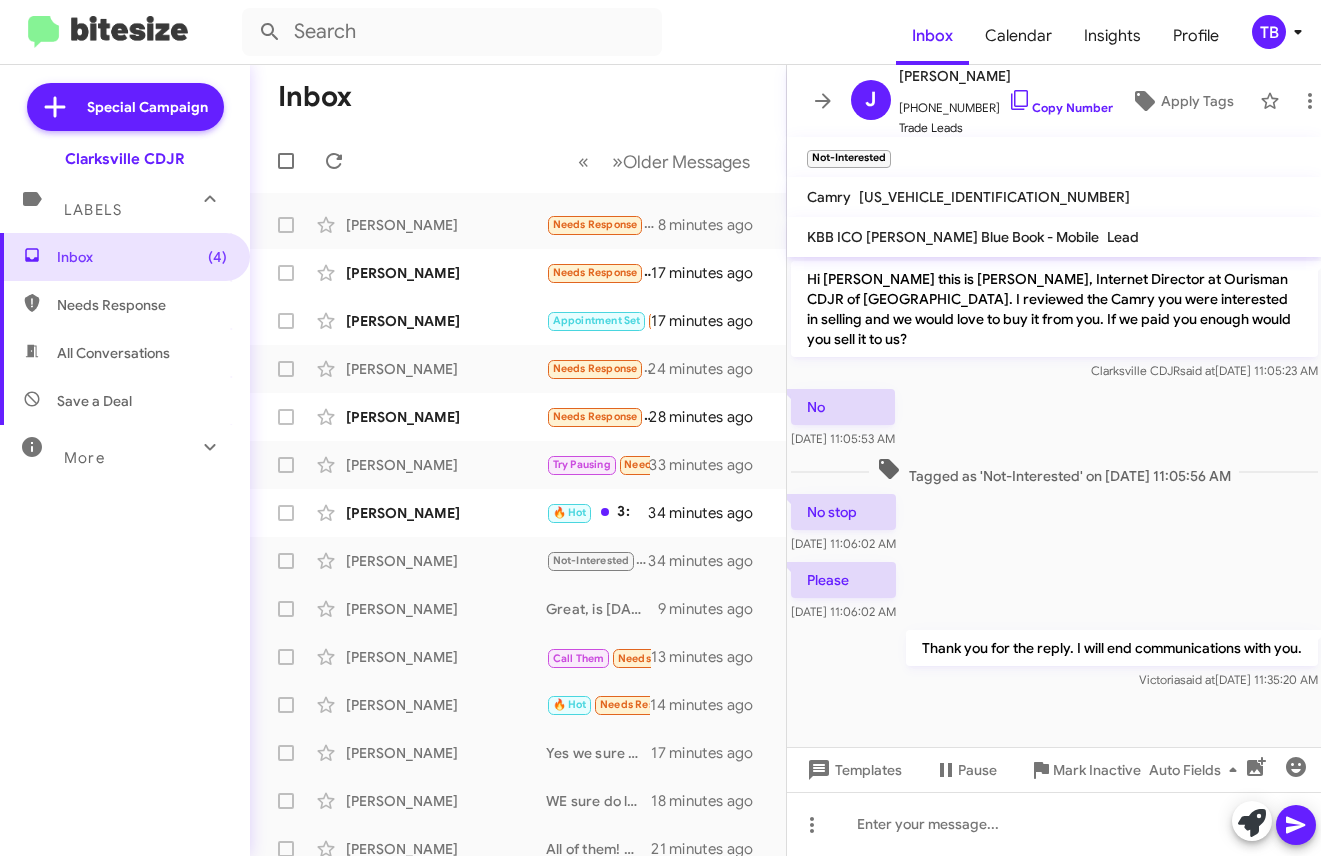click on "No stop    [DATE] 11:06:02 AM" 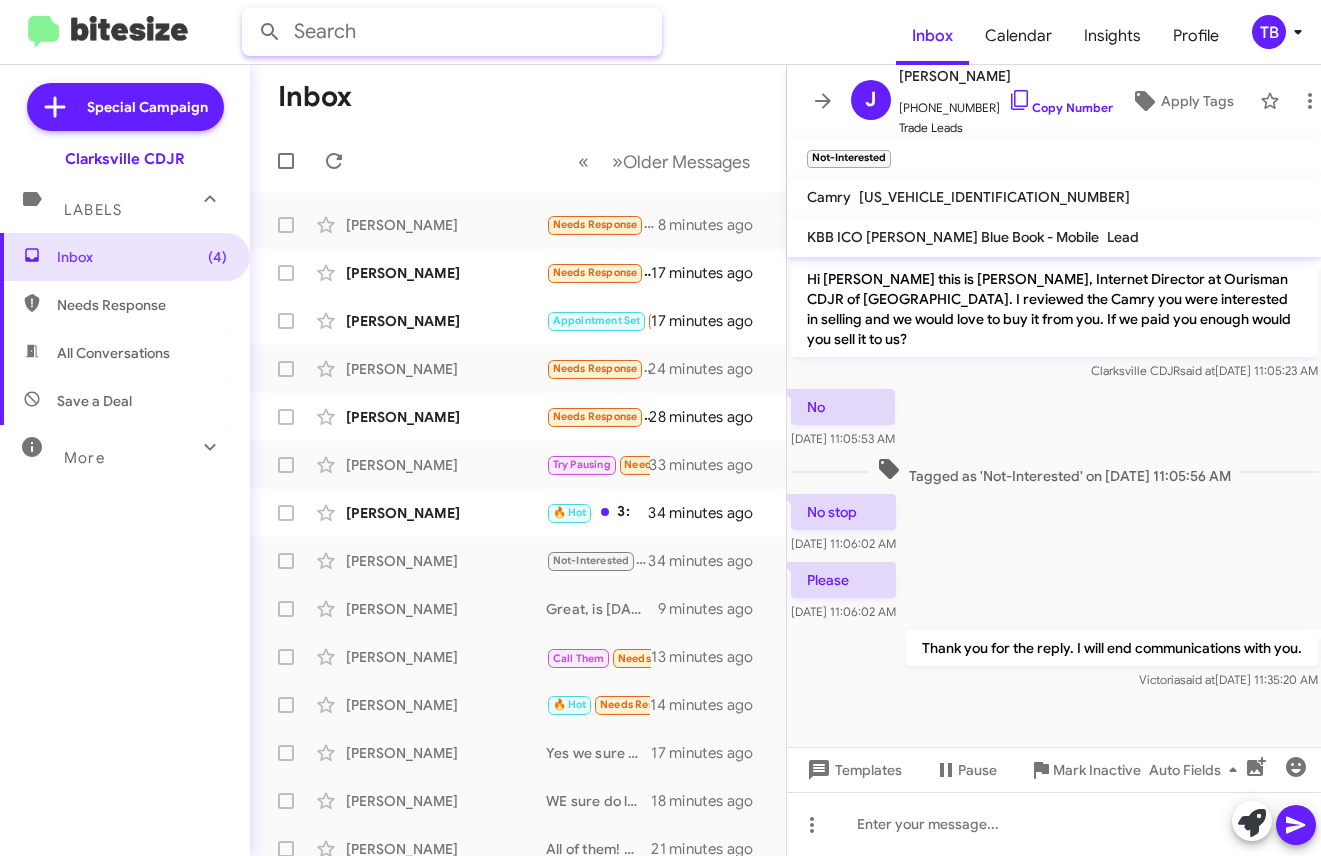 click 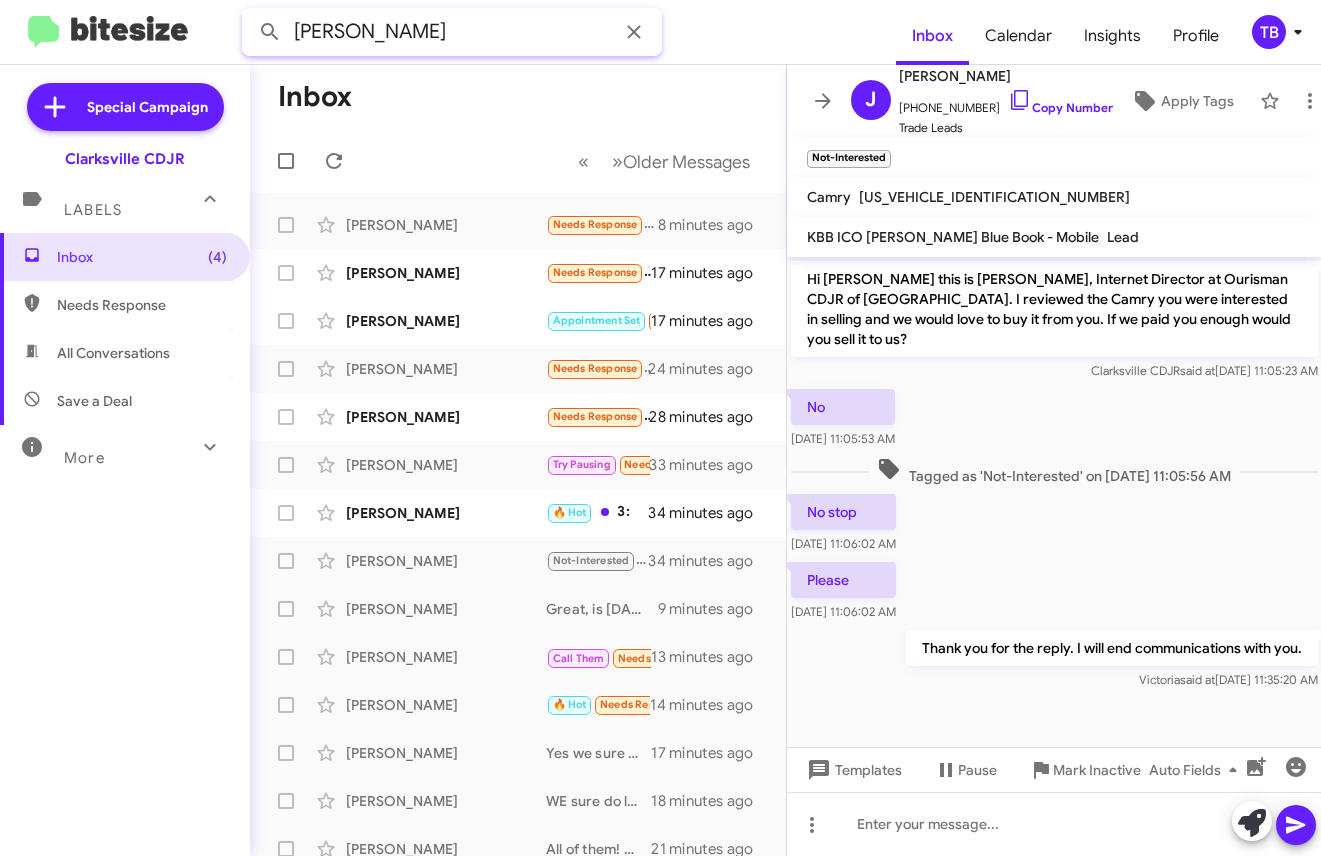 type on "[PERSON_NAME]" 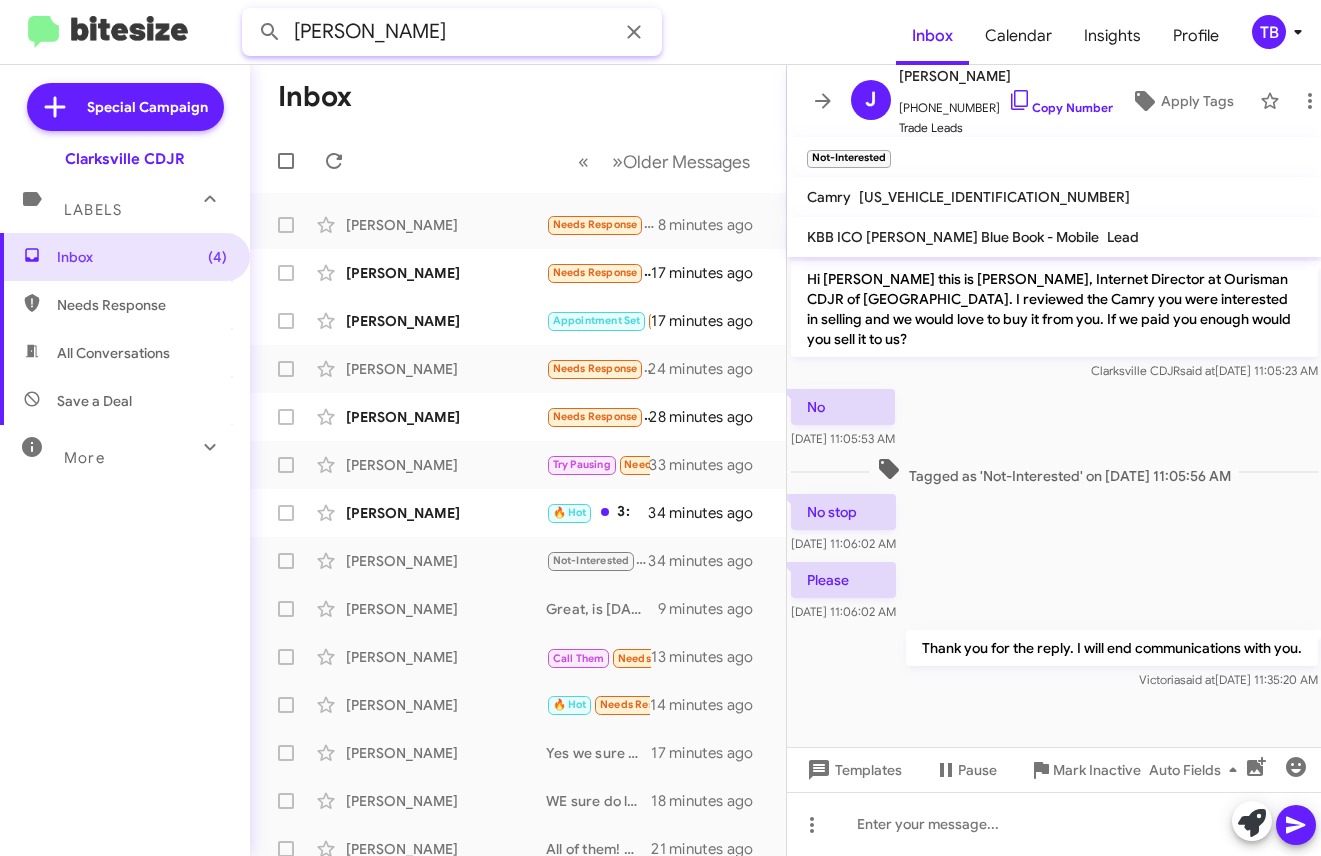 click 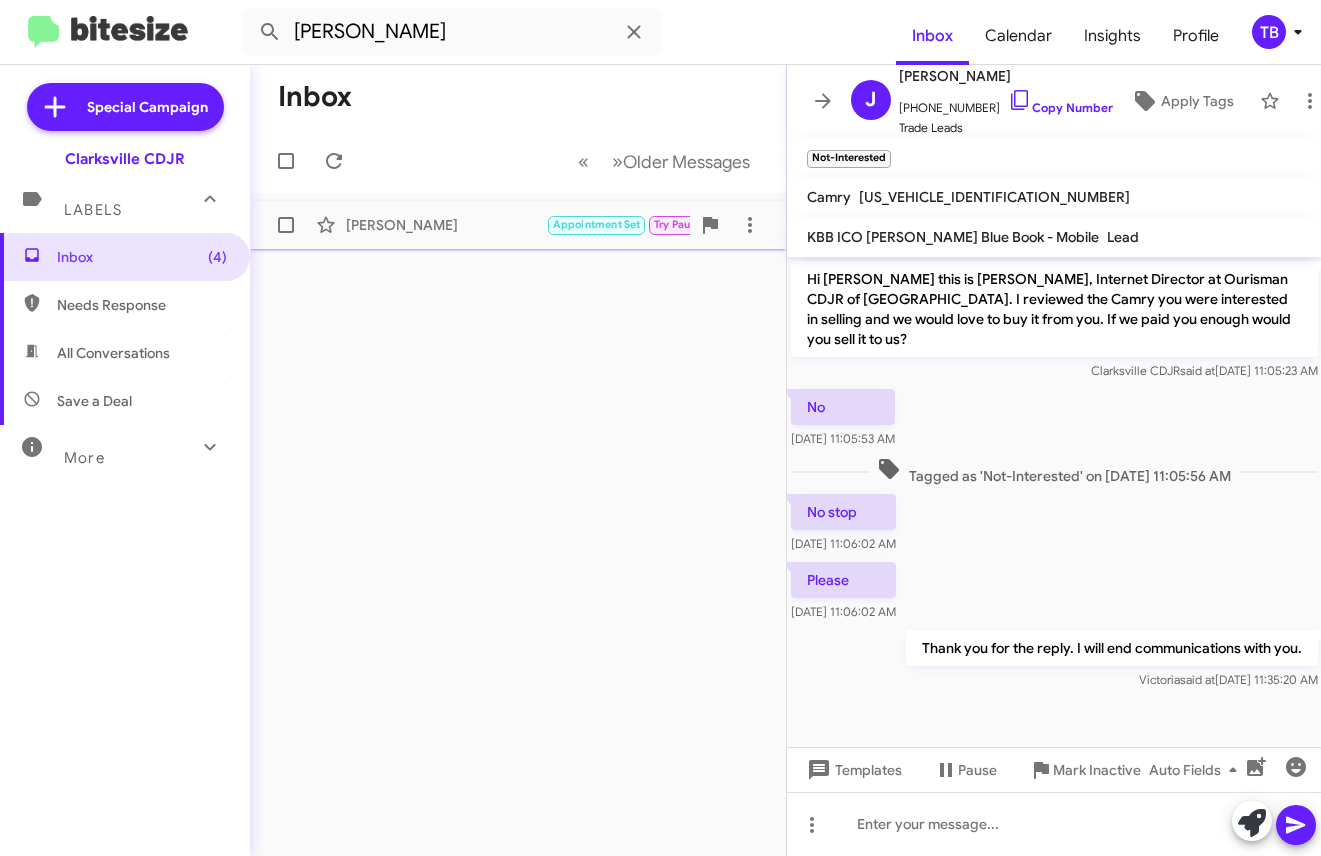 click on "[PERSON_NAME]" 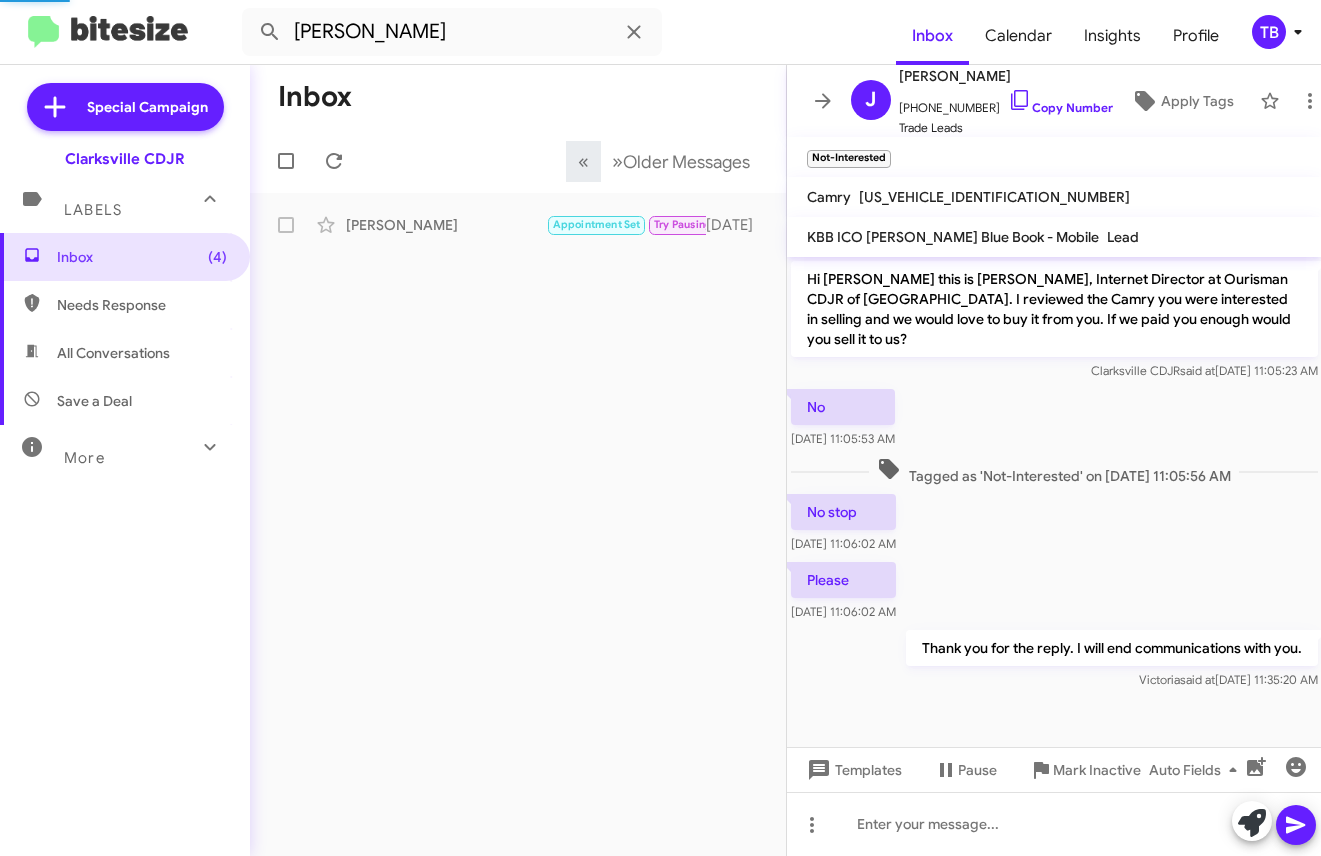 scroll, scrollTop: 1737, scrollLeft: 0, axis: vertical 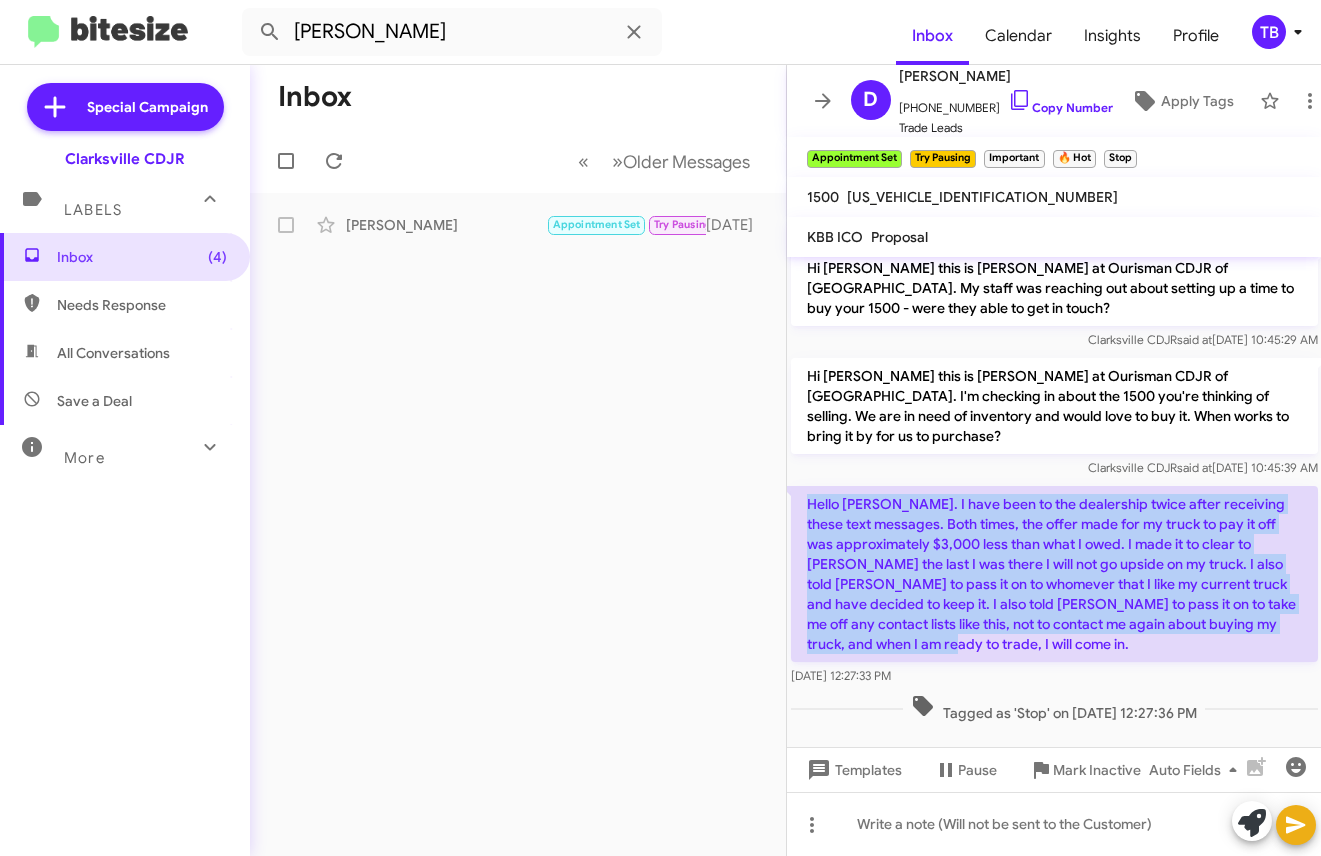 drag, startPoint x: 951, startPoint y: 563, endPoint x: 809, endPoint y: 429, distance: 195.24344 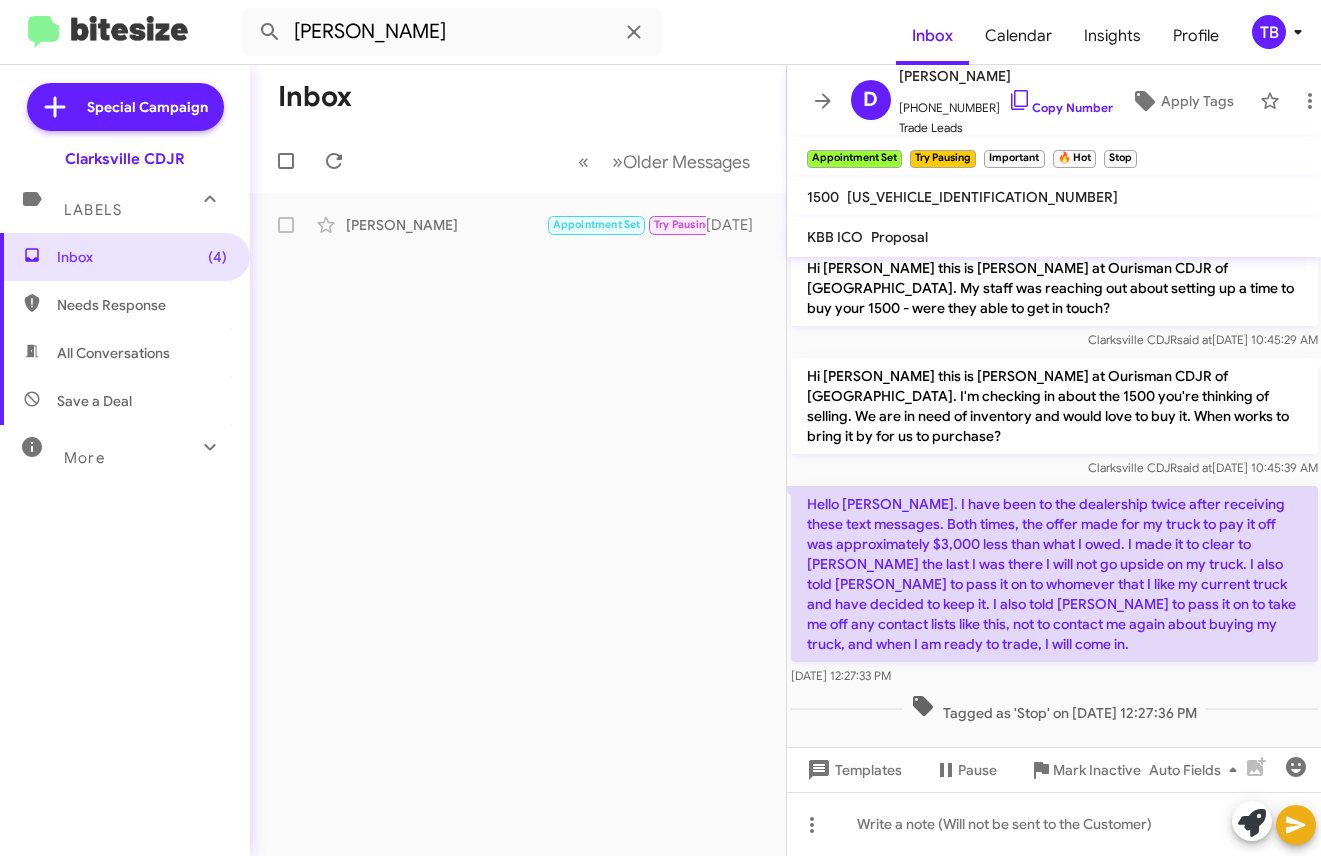 click on "Inbox" 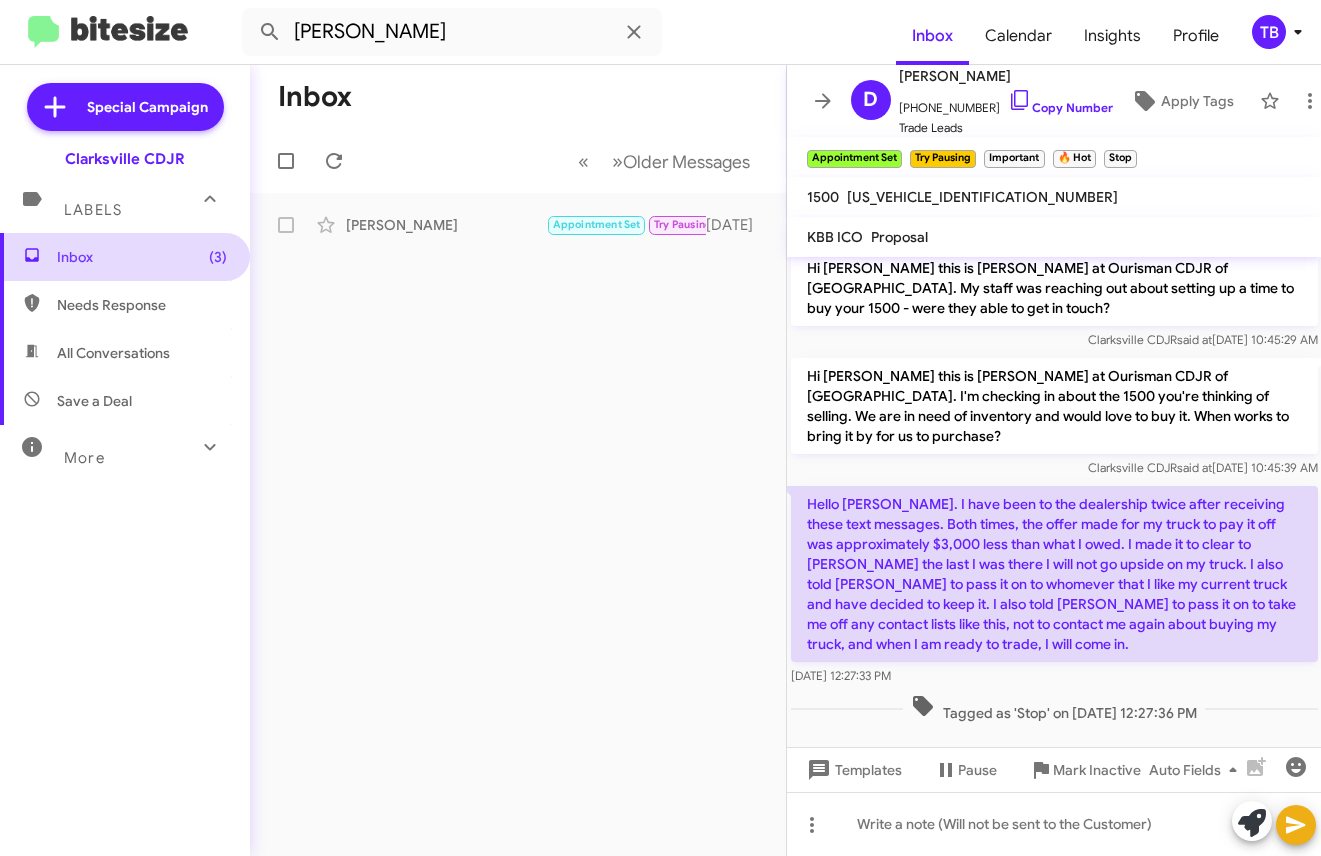 click on "Inbox  (3)" at bounding box center [142, 257] 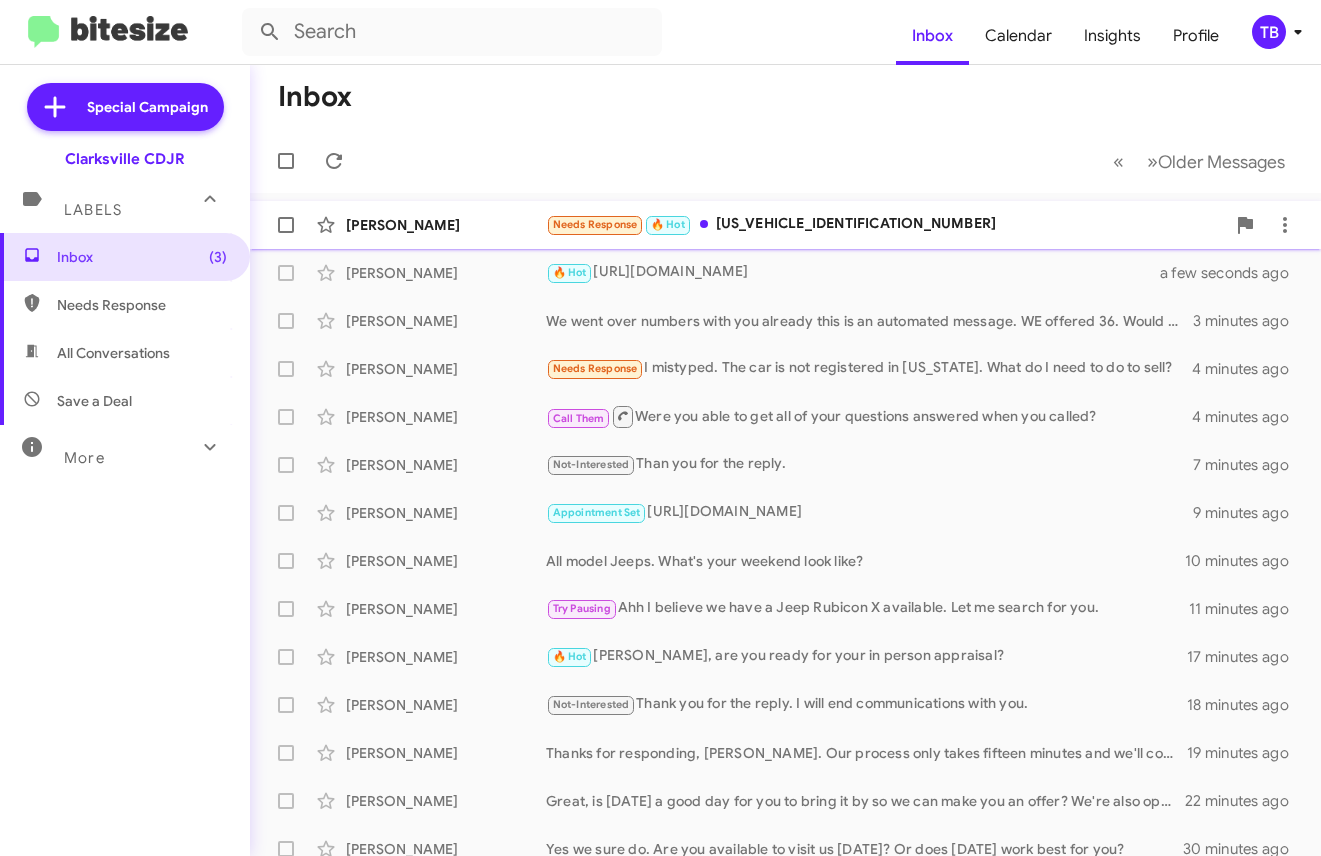 click on "[PERSON_NAME]" 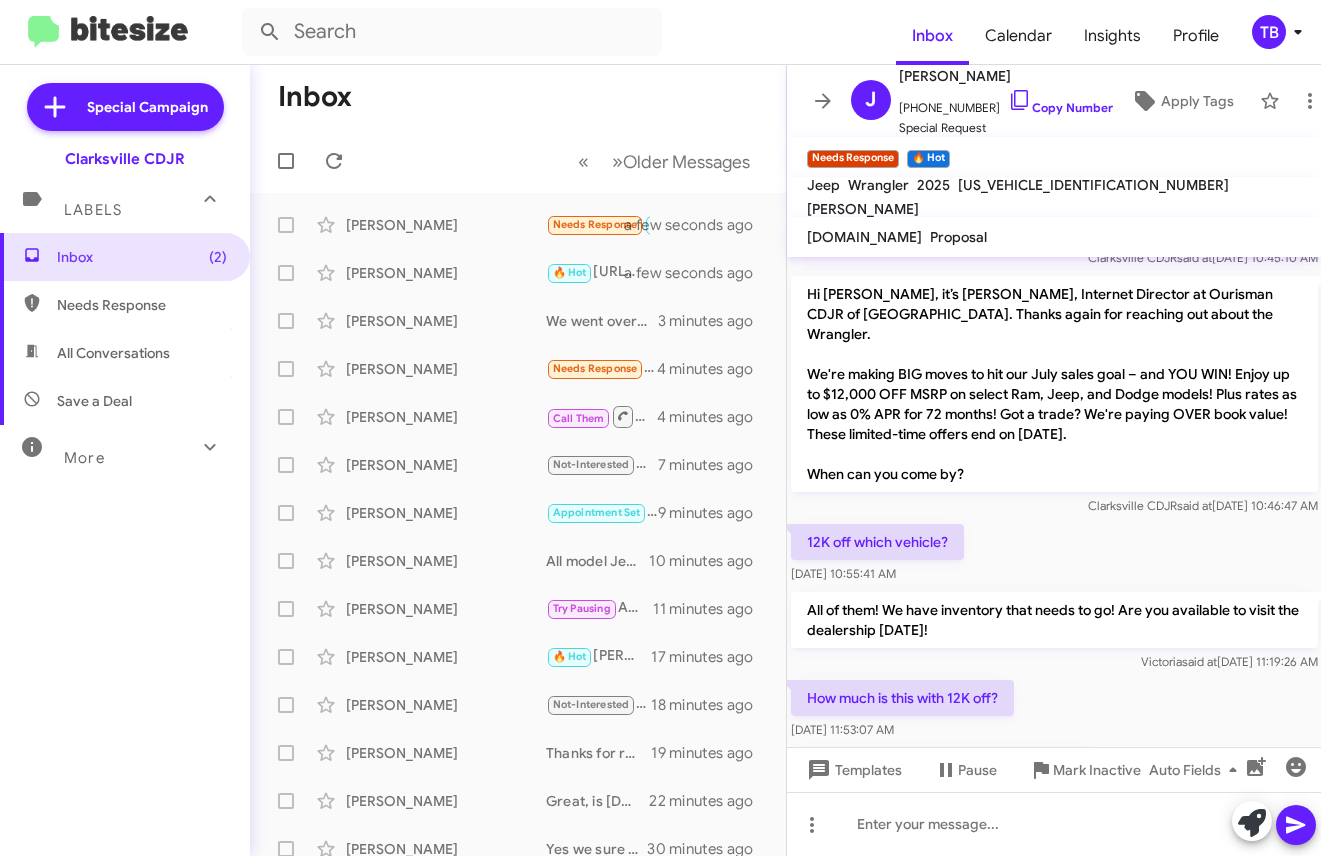 scroll, scrollTop: 1133, scrollLeft: 0, axis: vertical 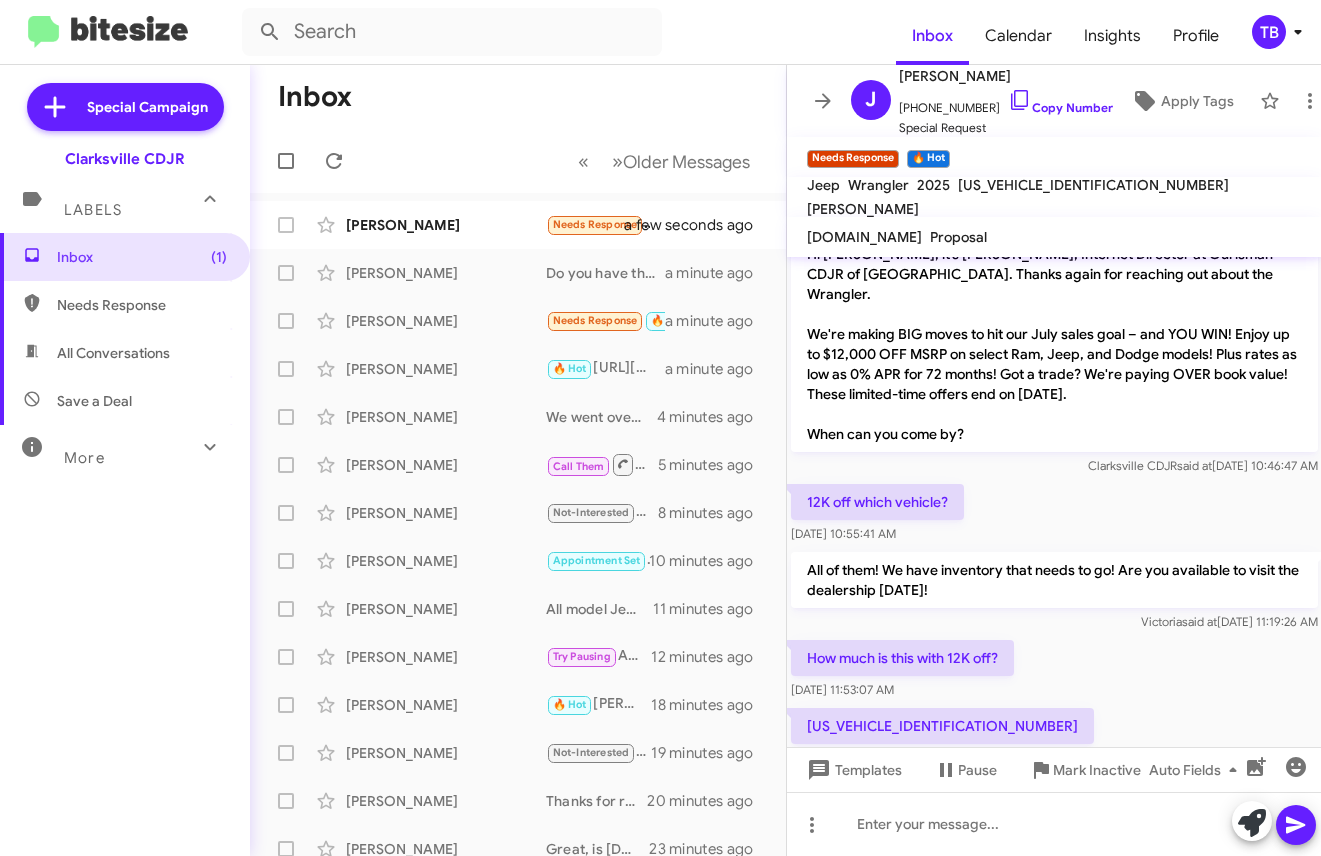 drag, startPoint x: 1001, startPoint y: 685, endPoint x: 802, endPoint y: 538, distance: 247.40656 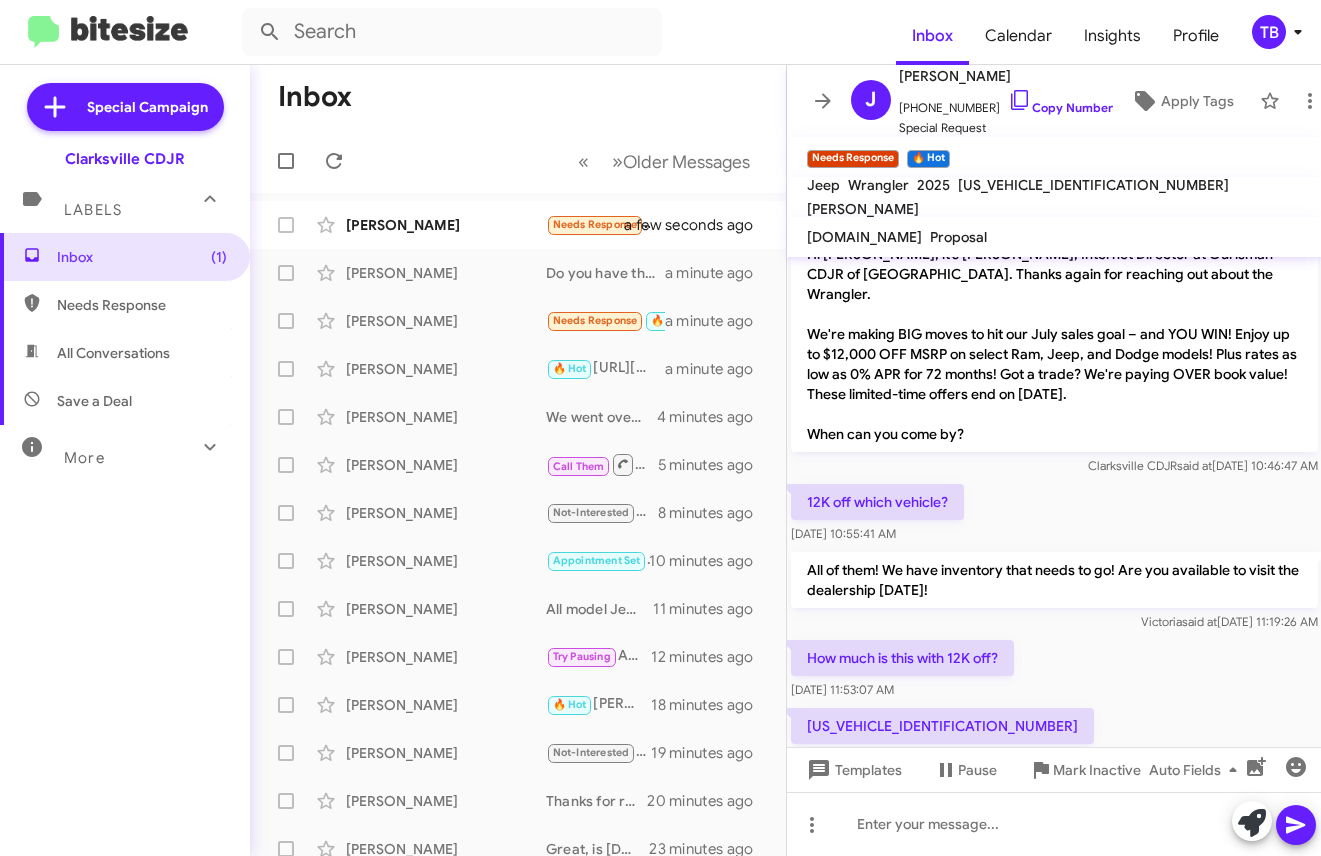 click on "[US_VEHICLE_IDENTIFICATION_NUMBER]    [DATE] 11:53:12 AM" 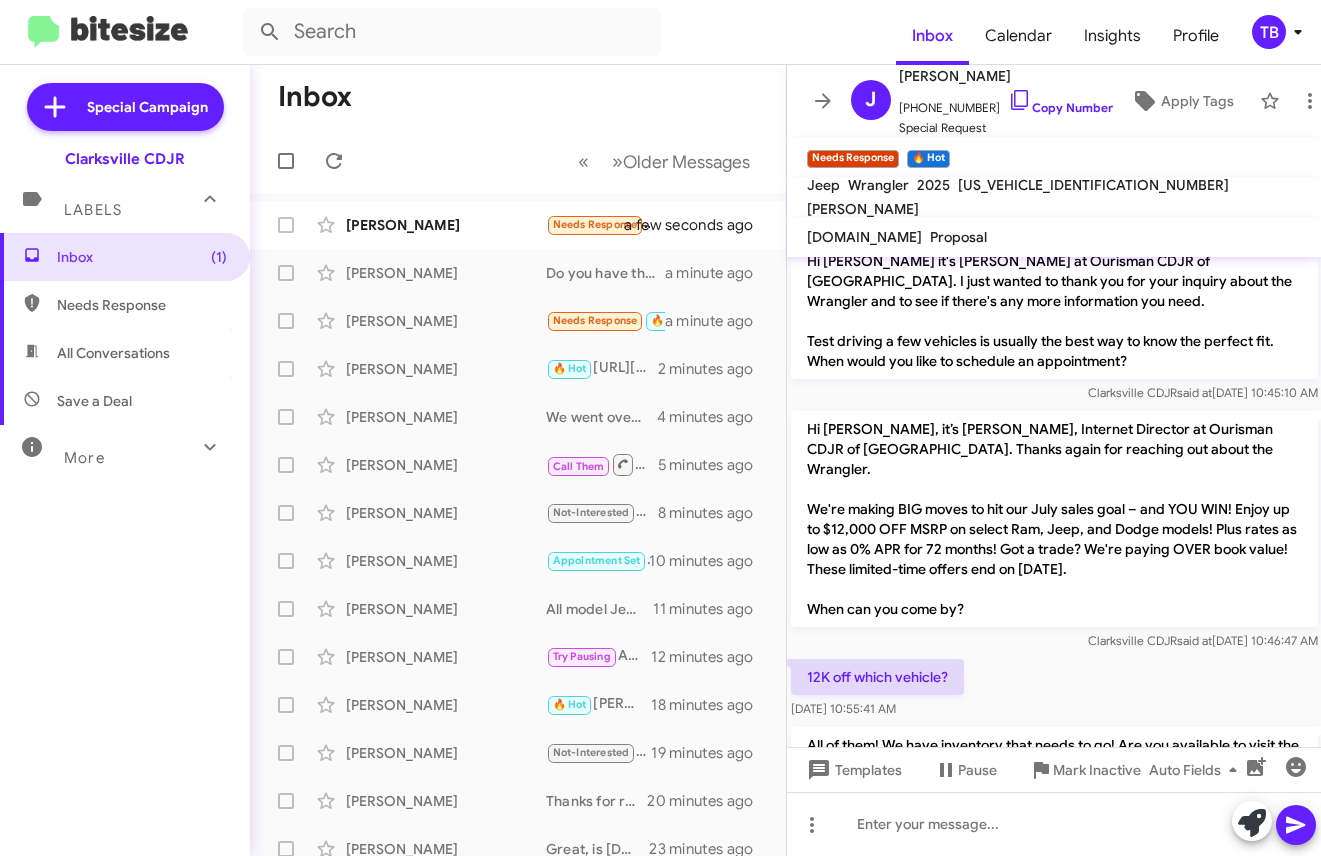 scroll, scrollTop: 848, scrollLeft: 0, axis: vertical 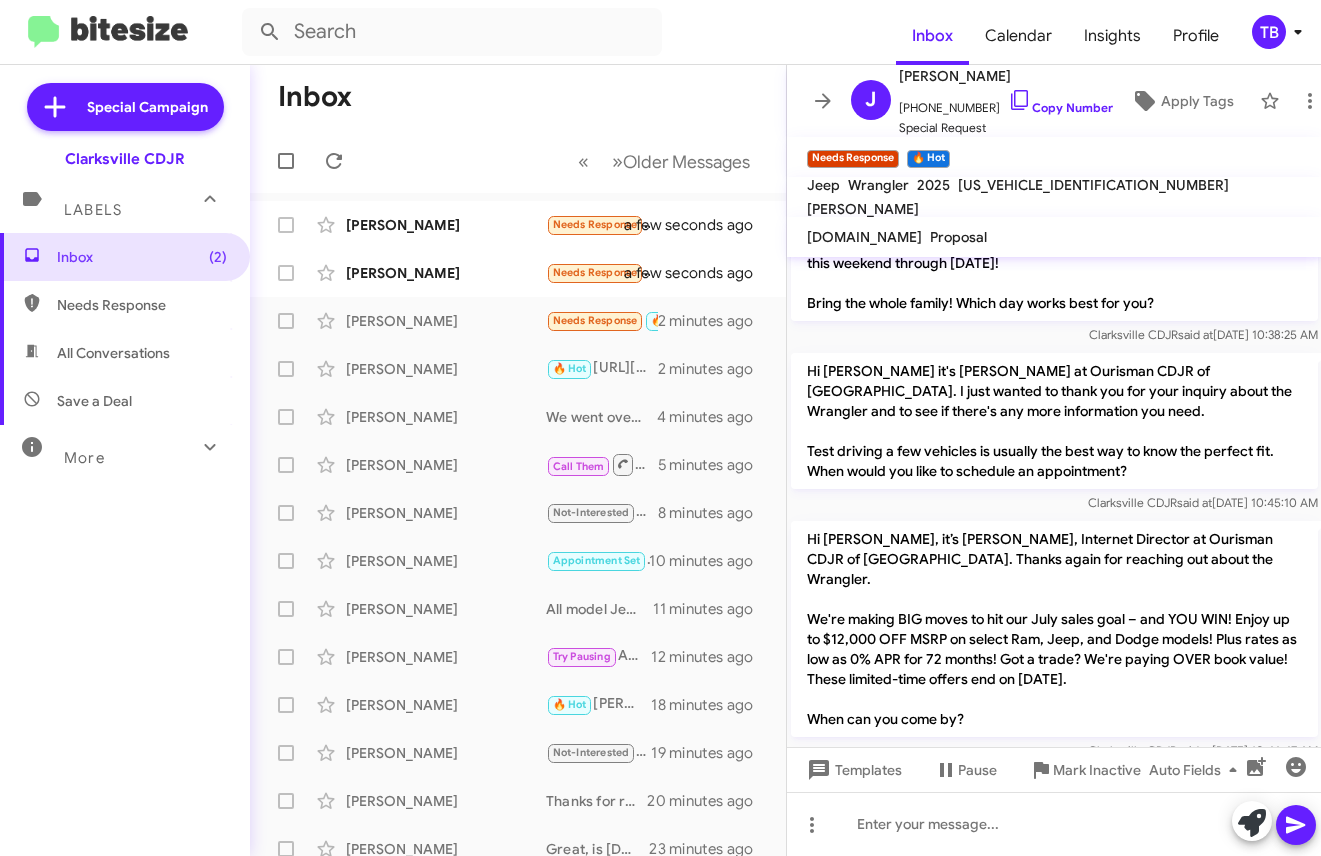 drag, startPoint x: 980, startPoint y: 684, endPoint x: 807, endPoint y: 542, distance: 223.81465 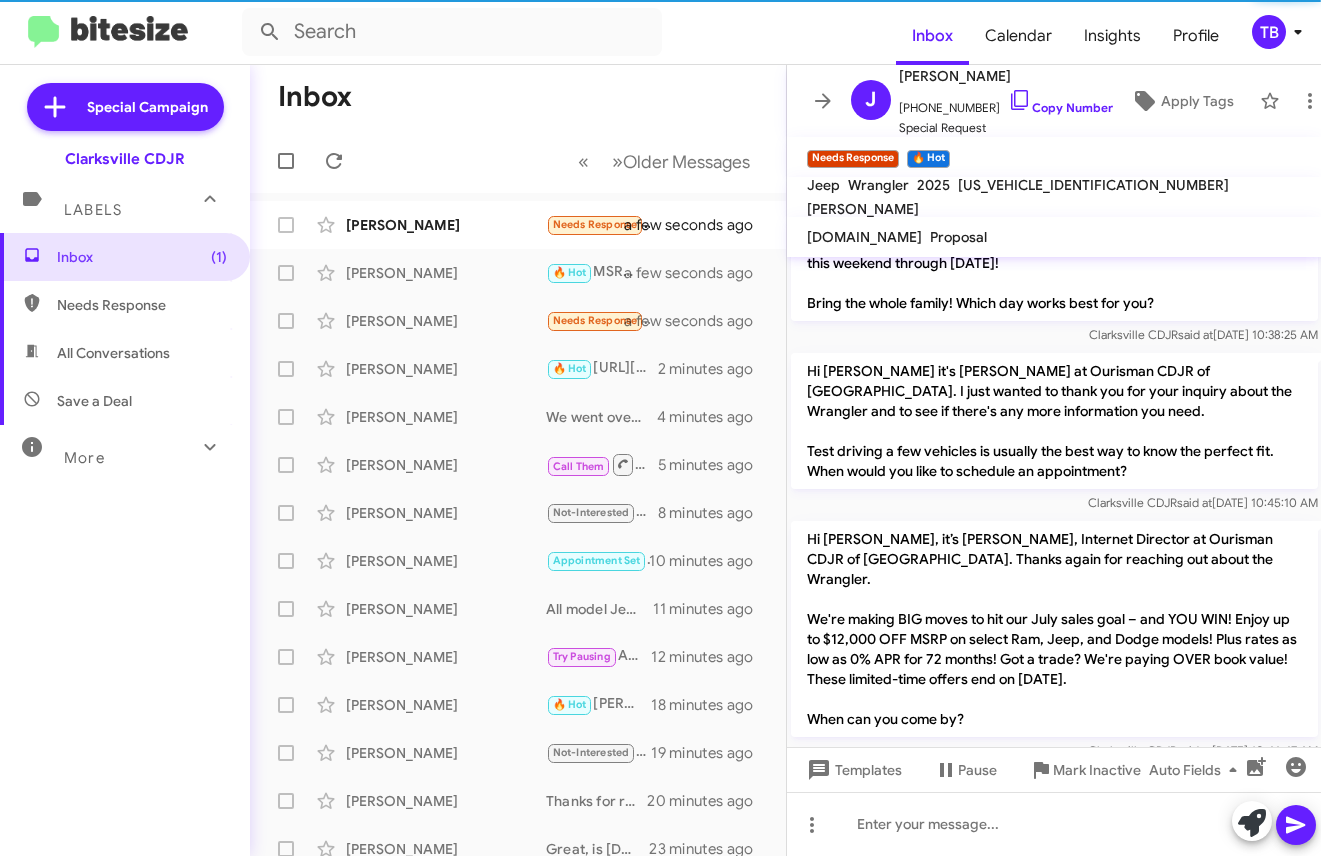 copy on "We're making BIG moves to hit our July sales goal – and YOU WIN! Enjoy up to $12,000 OFF MSRP on select Ram, Jeep, and Dodge models! Plus rates as low as 0% APR for 72 months! Got a trade? We're paying OVER book value! These limited-time offers end on [DATE].
When can you come by? Clarksville CDJR   said at   [DATE] 10:46:47 AM  12K off which vehicle?    [DATE] 10:55:41 AM  All of them! We have inventory that needs to go! Are you available to visit the dealership [DATE]! [PERSON_NAME]   said at   [DATE] 11:19:26 AM  How much is this with 12K off?    [DATE] 11:53:07 AM  [US_VEHICLE_IDENTIFICATION_NUMBER]    [DATE] 11:53:12 AM" 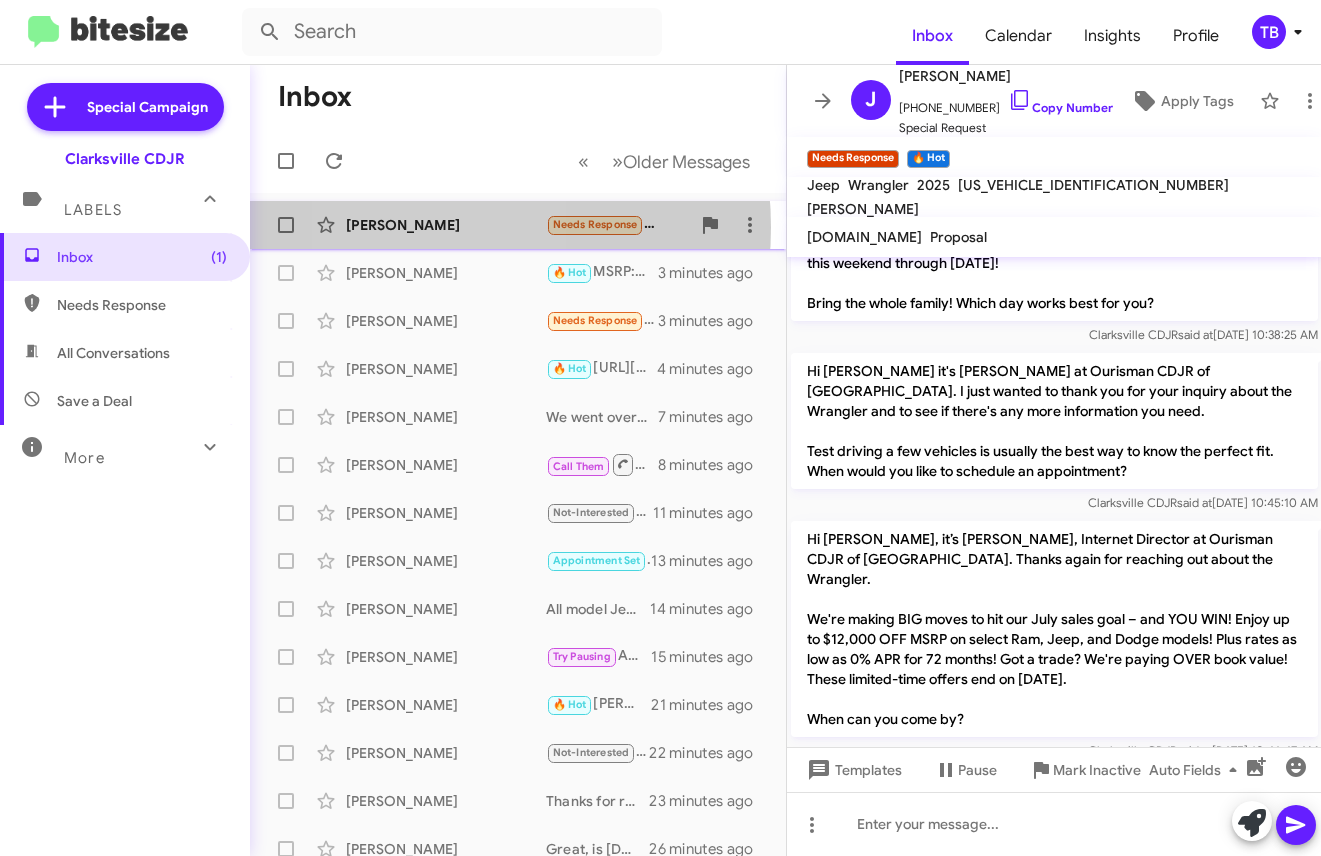 click on "[PERSON_NAME]" 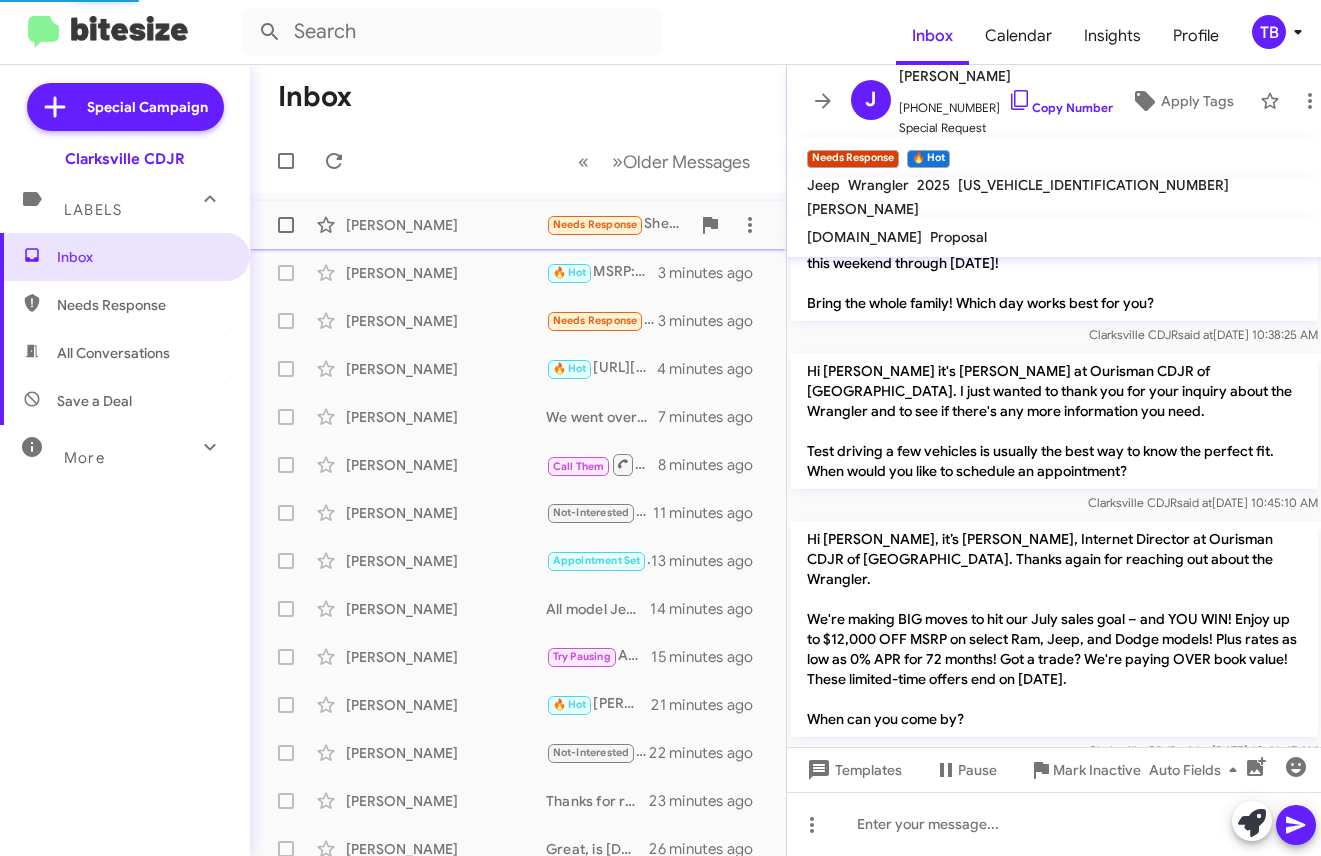 scroll, scrollTop: 101, scrollLeft: 0, axis: vertical 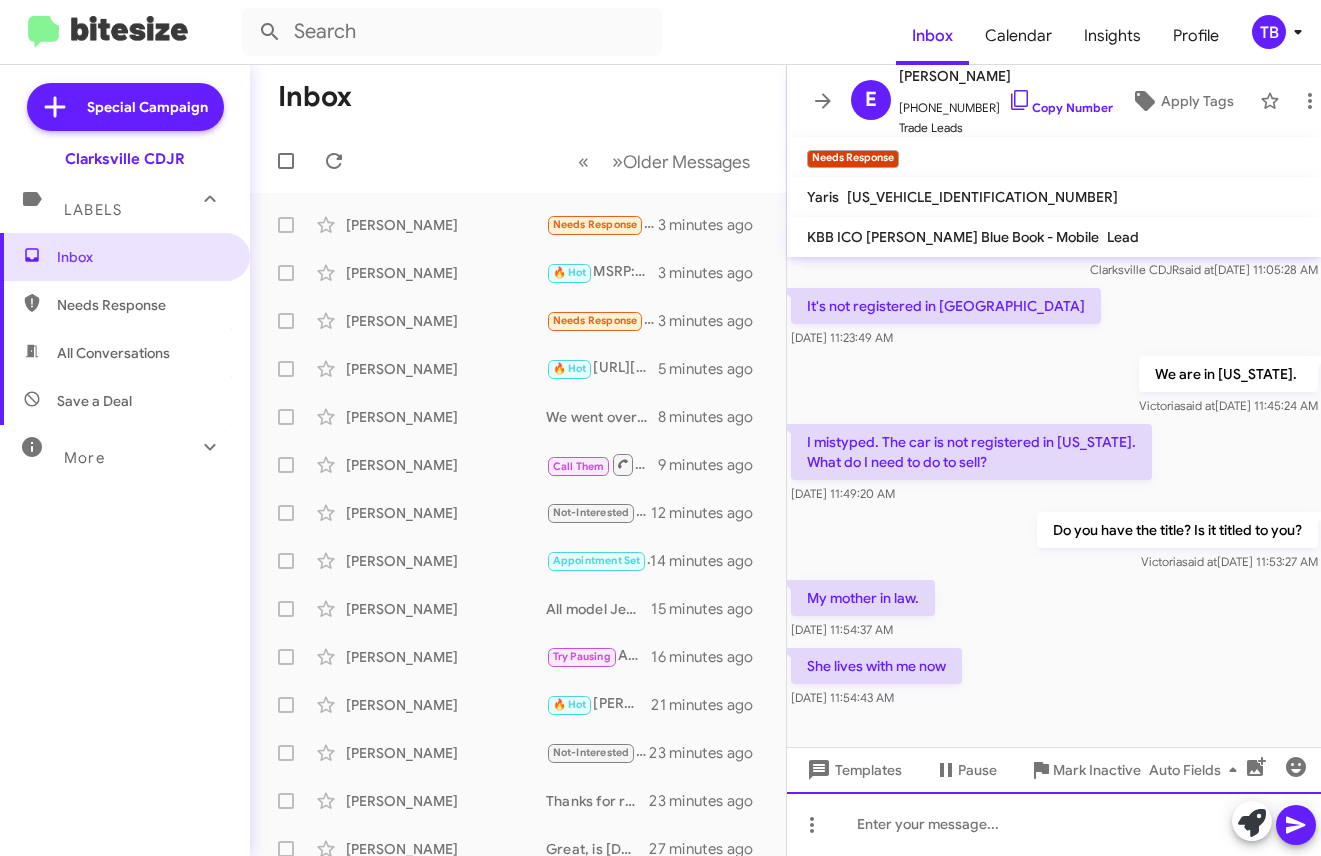 click 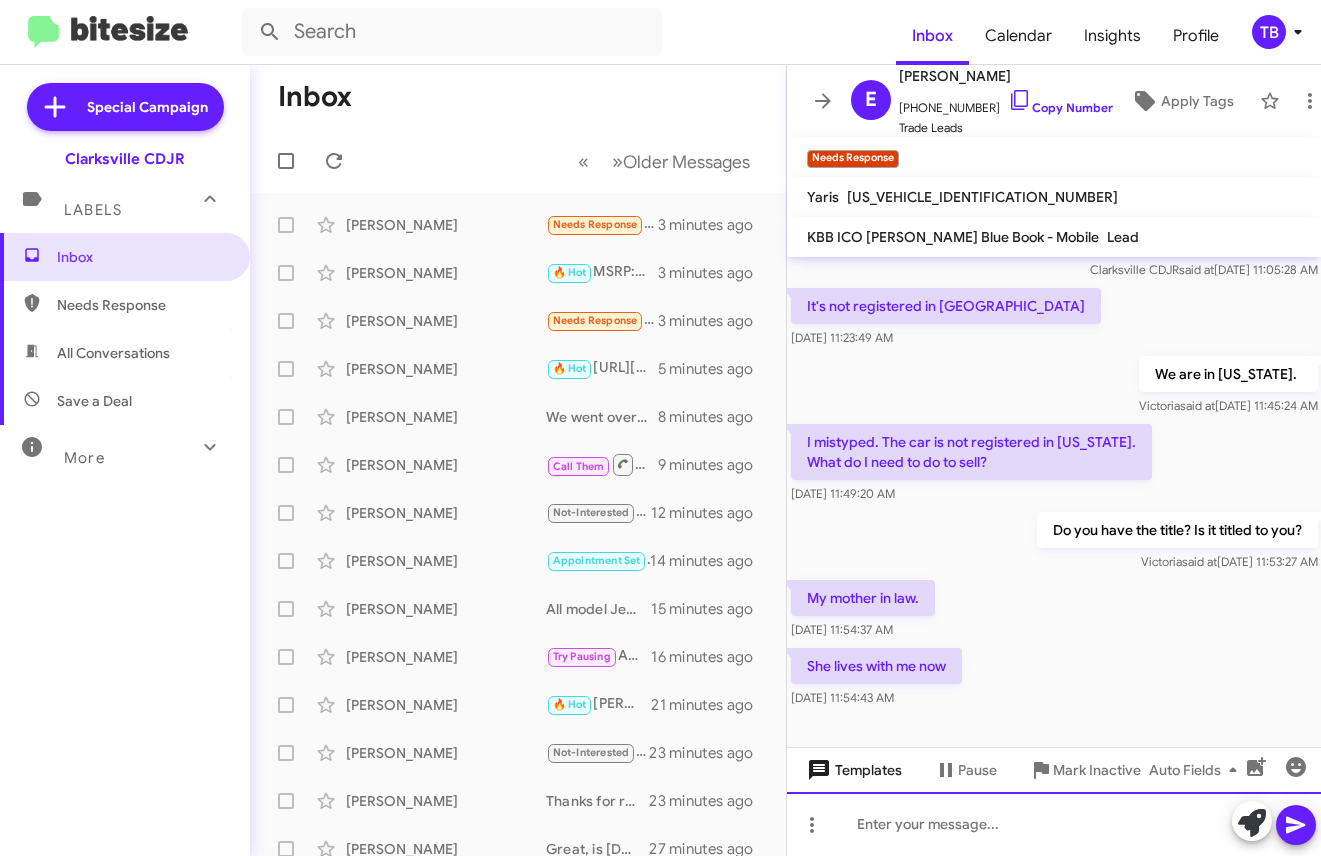 type 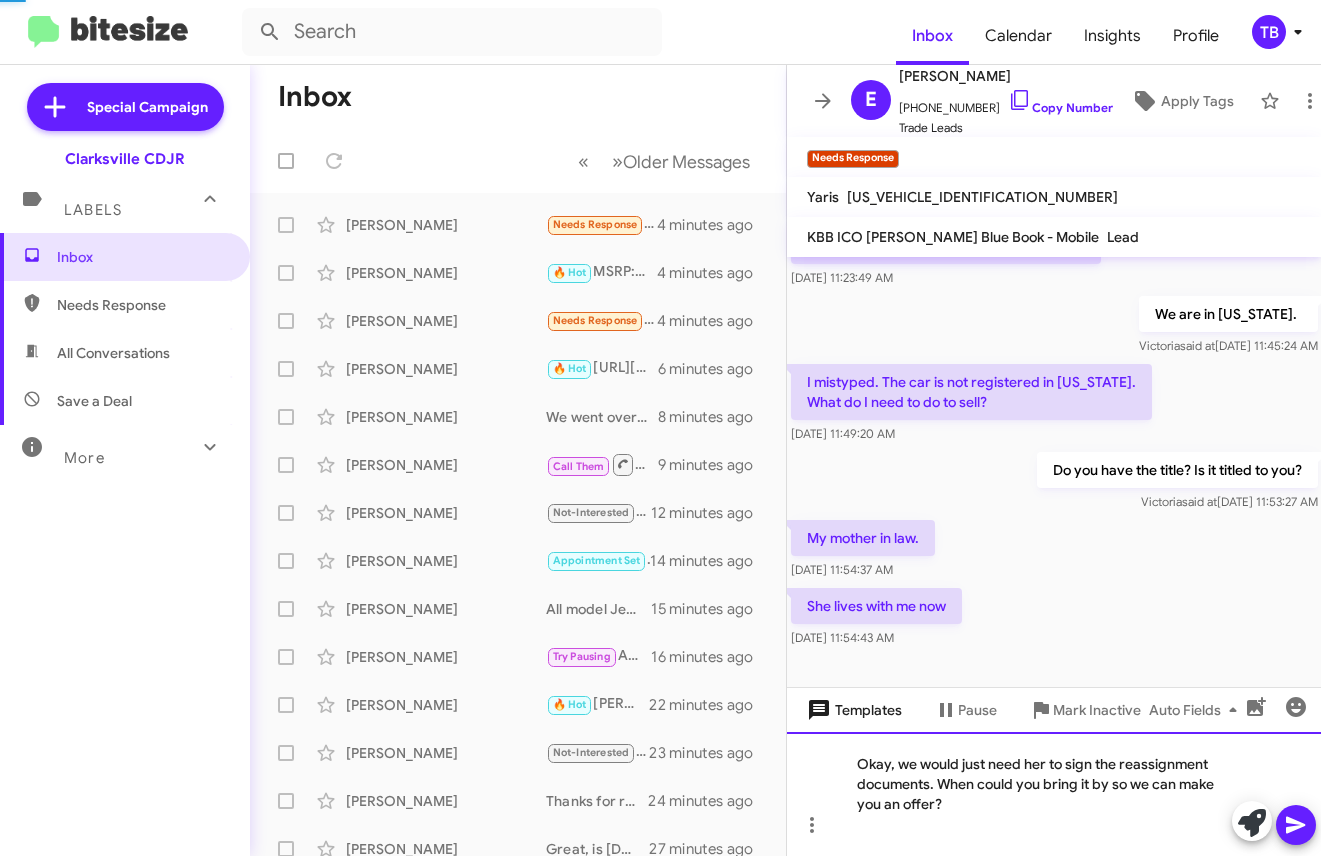 scroll, scrollTop: 181, scrollLeft: 0, axis: vertical 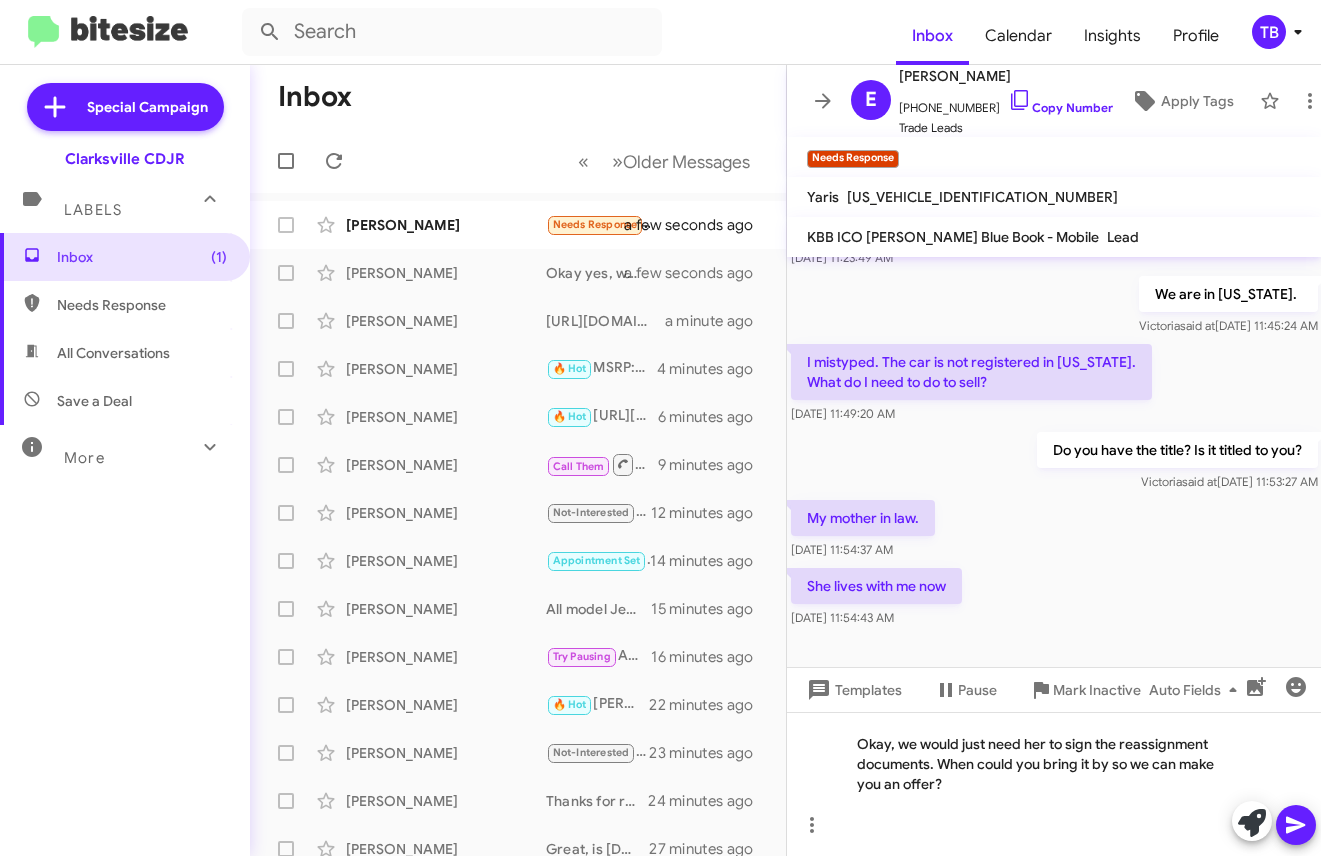 click 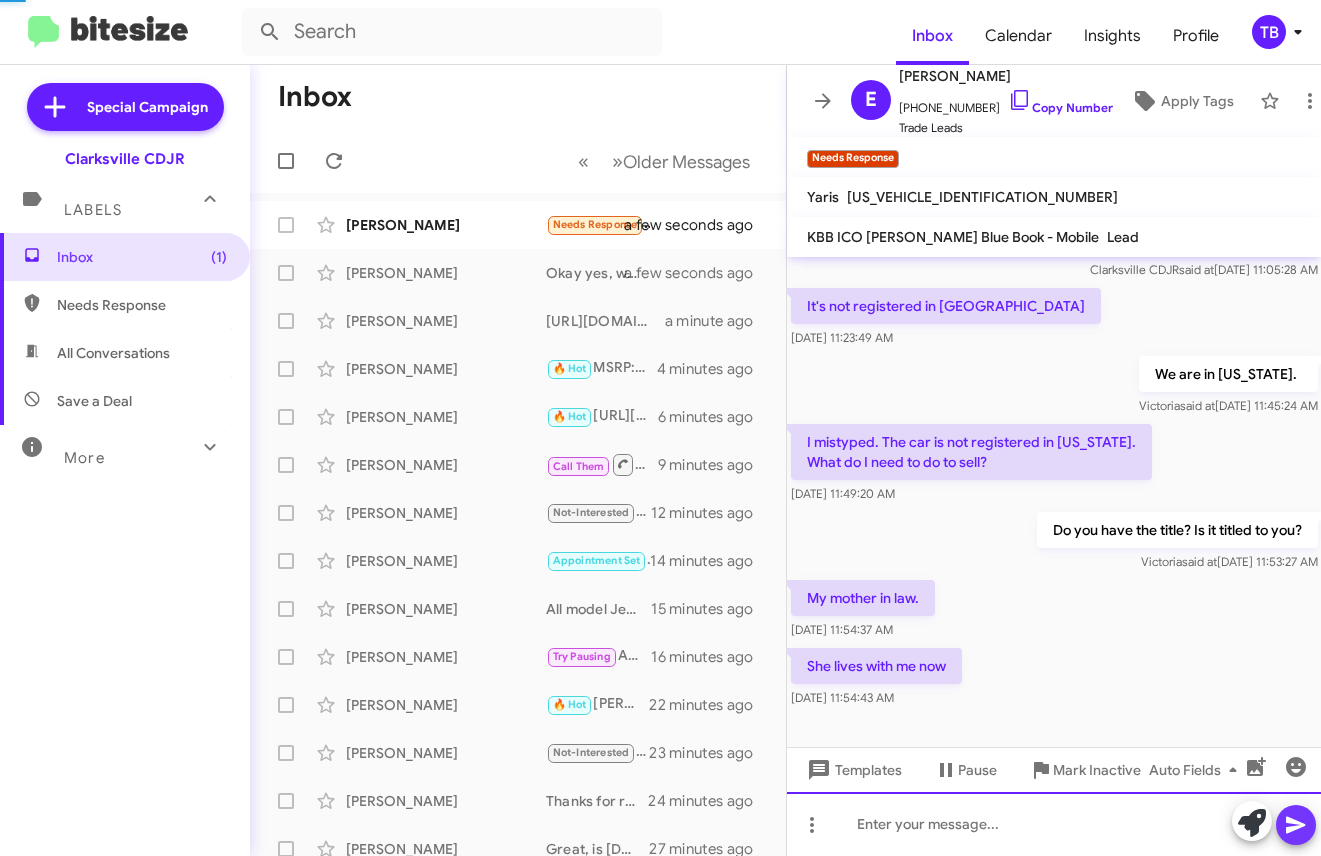 scroll, scrollTop: 194, scrollLeft: 0, axis: vertical 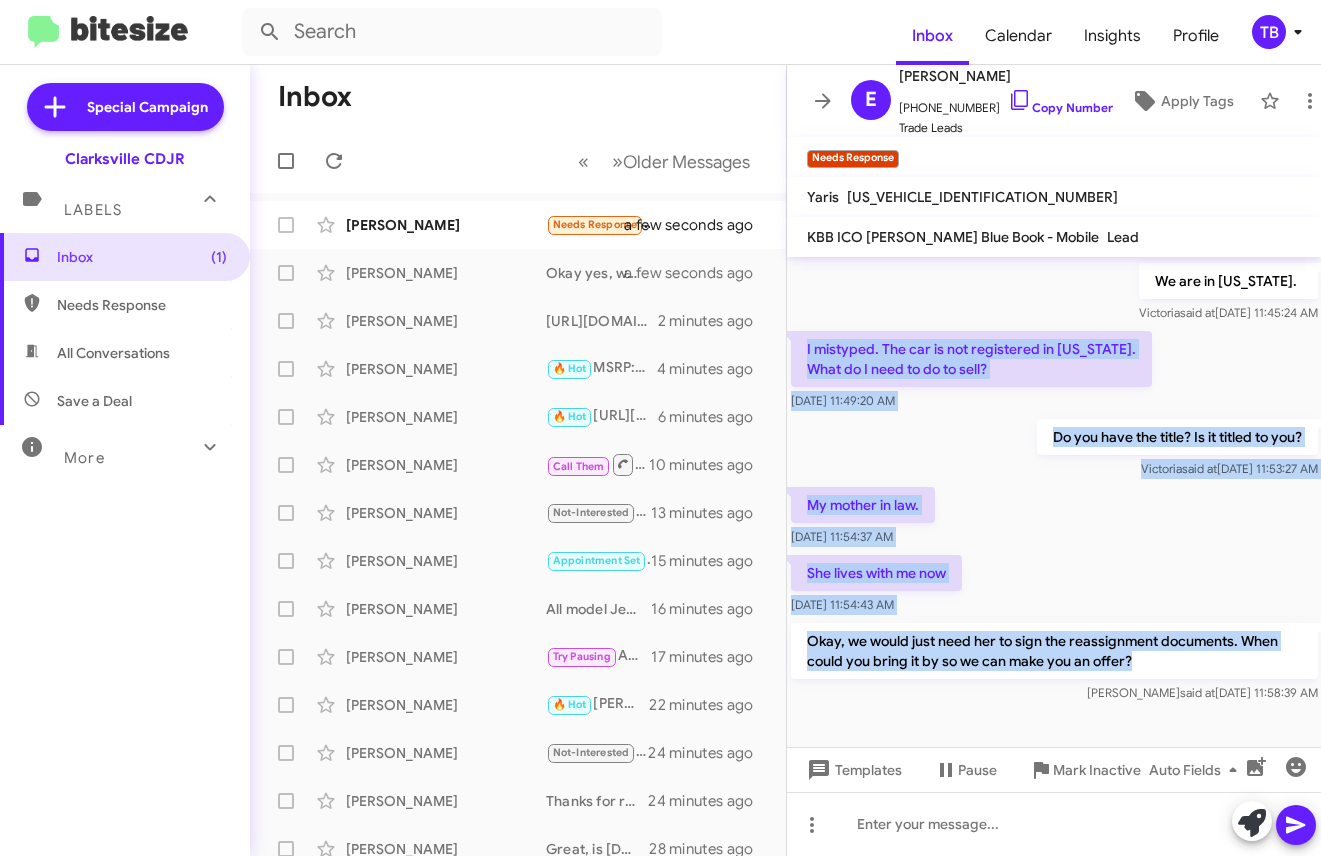 drag, startPoint x: 1151, startPoint y: 655, endPoint x: 794, endPoint y: 345, distance: 472.8097 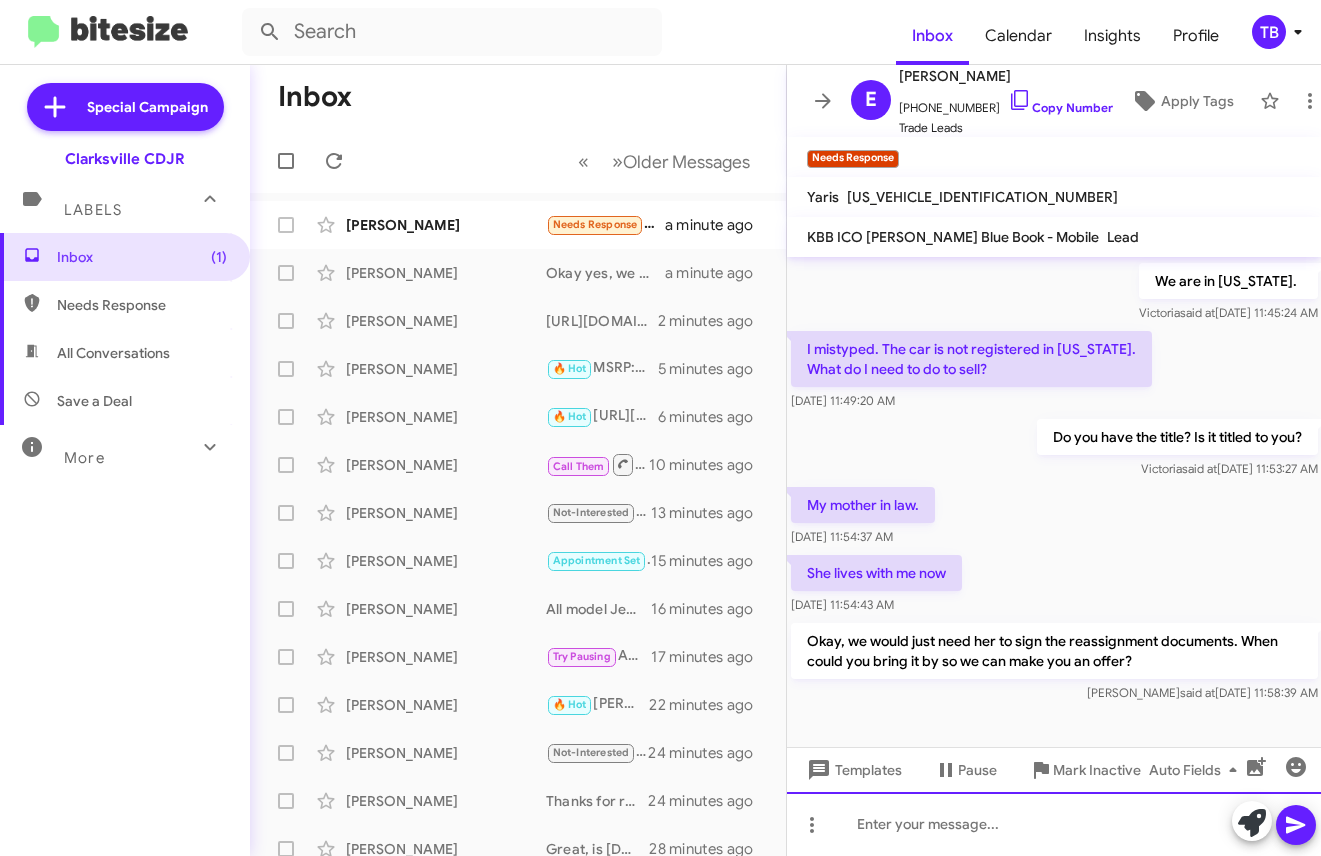 click 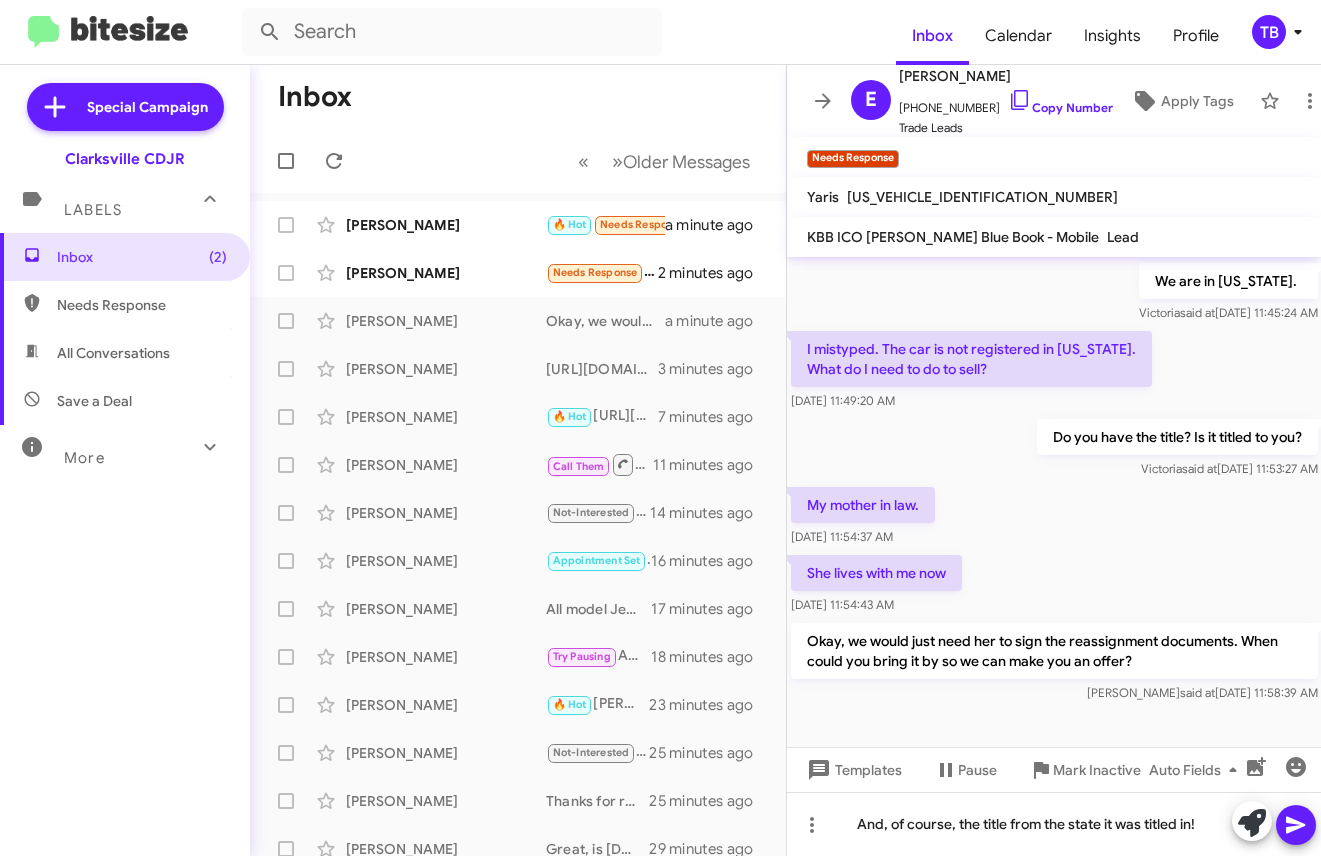 click 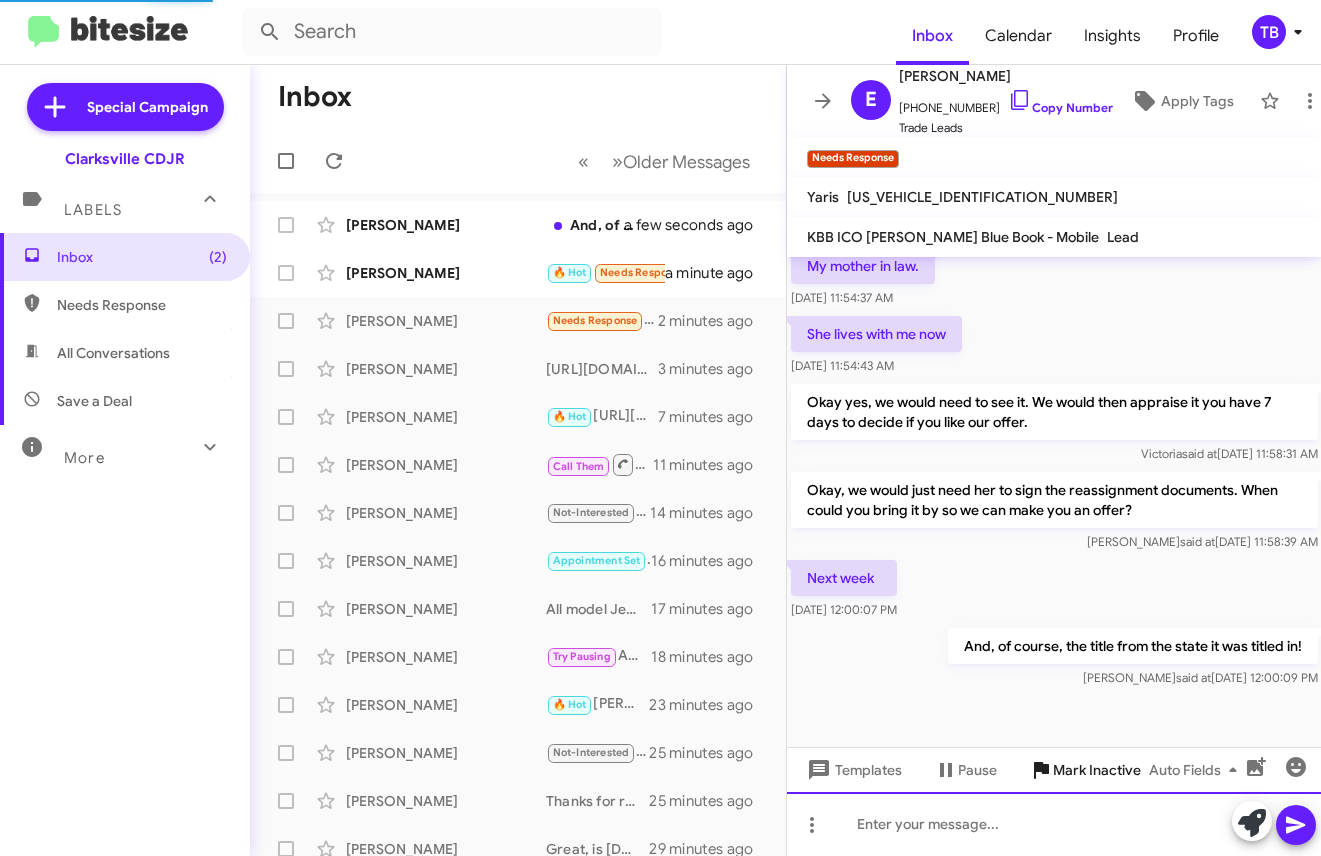 scroll, scrollTop: 393, scrollLeft: 0, axis: vertical 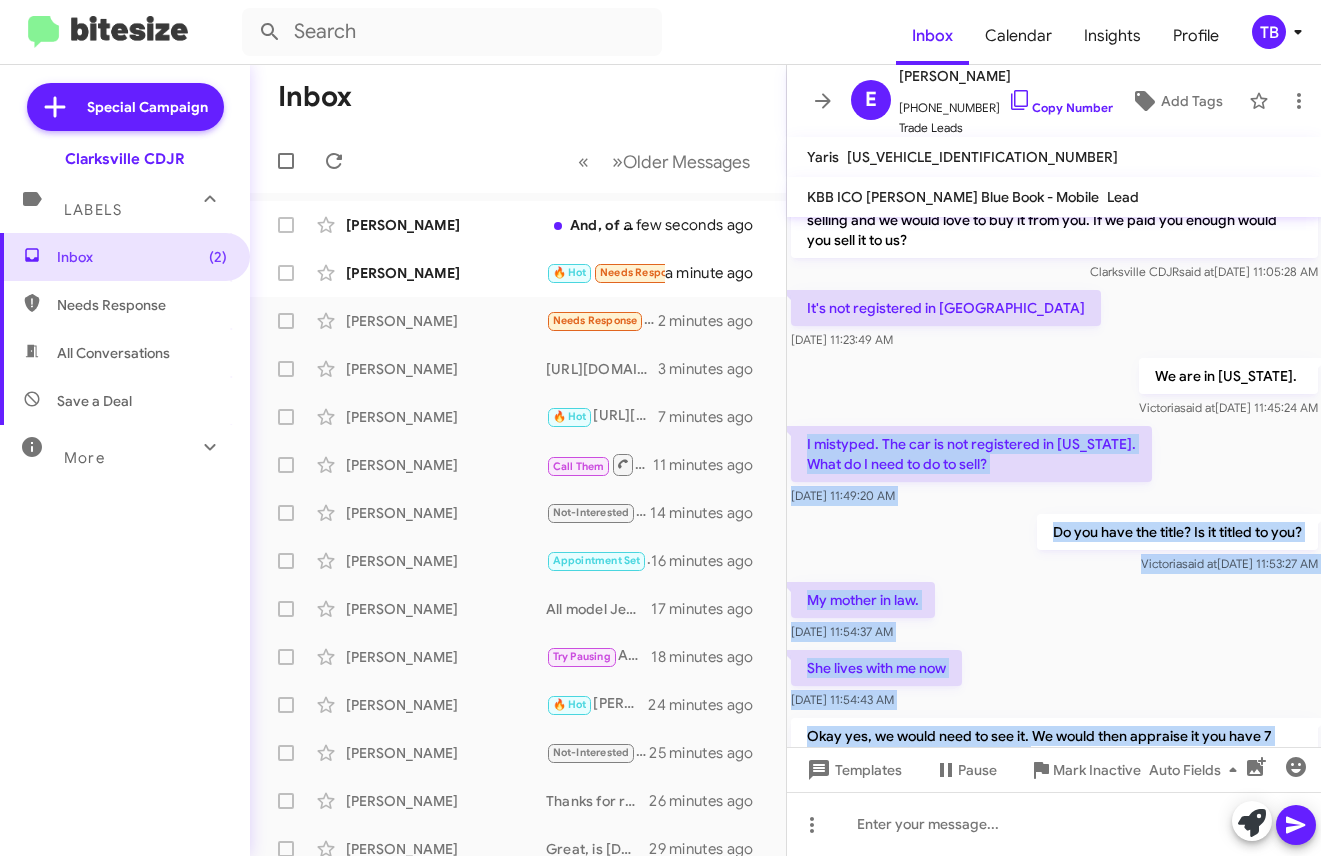 drag, startPoint x: 1290, startPoint y: 698, endPoint x: 796, endPoint y: 427, distance: 563.451 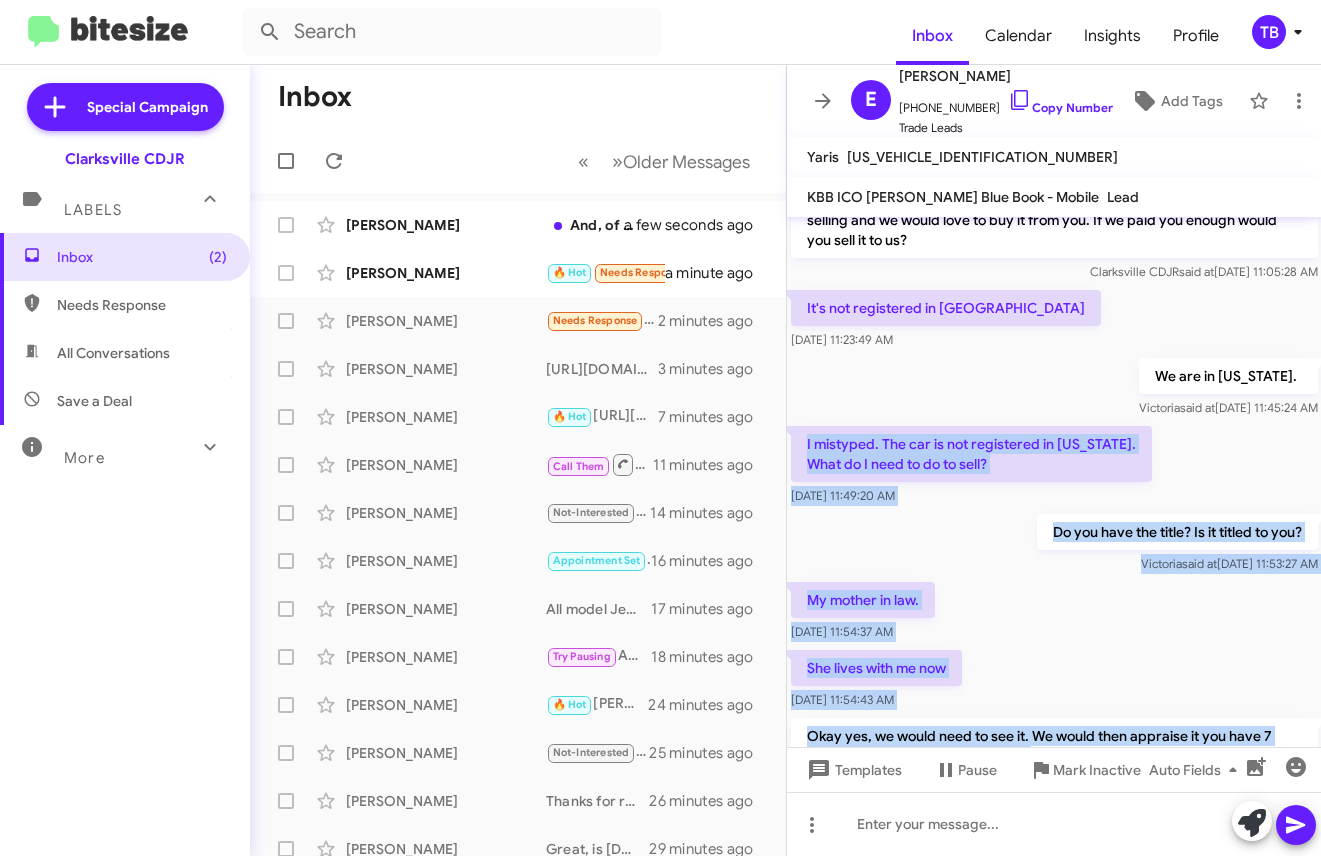 click on "Hi [PERSON_NAME] this is [PERSON_NAME], Internet Director at Ourisman CDJR of [GEOGRAPHIC_DATA]. I reviewed the Yaris you were interested in selling and we would love to buy it from you. If we paid you enough would you sell it to us? Clarksville CDJR   said at   [DATE] 11:05:28 AM  It's not registered in [GEOGRAPHIC_DATA]    [DATE] 11:23:49 AM  We are in [US_STATE]. [PERSON_NAME]   said at   [DATE] 11:45:24 AM  I mistyped.  The car is not registered in [US_STATE].
What do I need to do to sell?    [DATE] 11:49:20 AM  Do you have the title? Is it titled to you? [PERSON_NAME]   said at   [DATE] 11:53:27 AM  My mother in law.    [DATE] 11:54:37 AM  She lives with me now    [DATE] 11:54:43 AM  Okay yes, we would need to see it. We would then appraise it you have 7 days to decide if you like our offer. [PERSON_NAME]   said at   [DATE] 11:58:31 AM  Okay, we would just need her to sign the reassignment documents. When could you bring it by so we can make you an offer? [PERSON_NAME]   said at  Next week   [PERSON_NAME]" 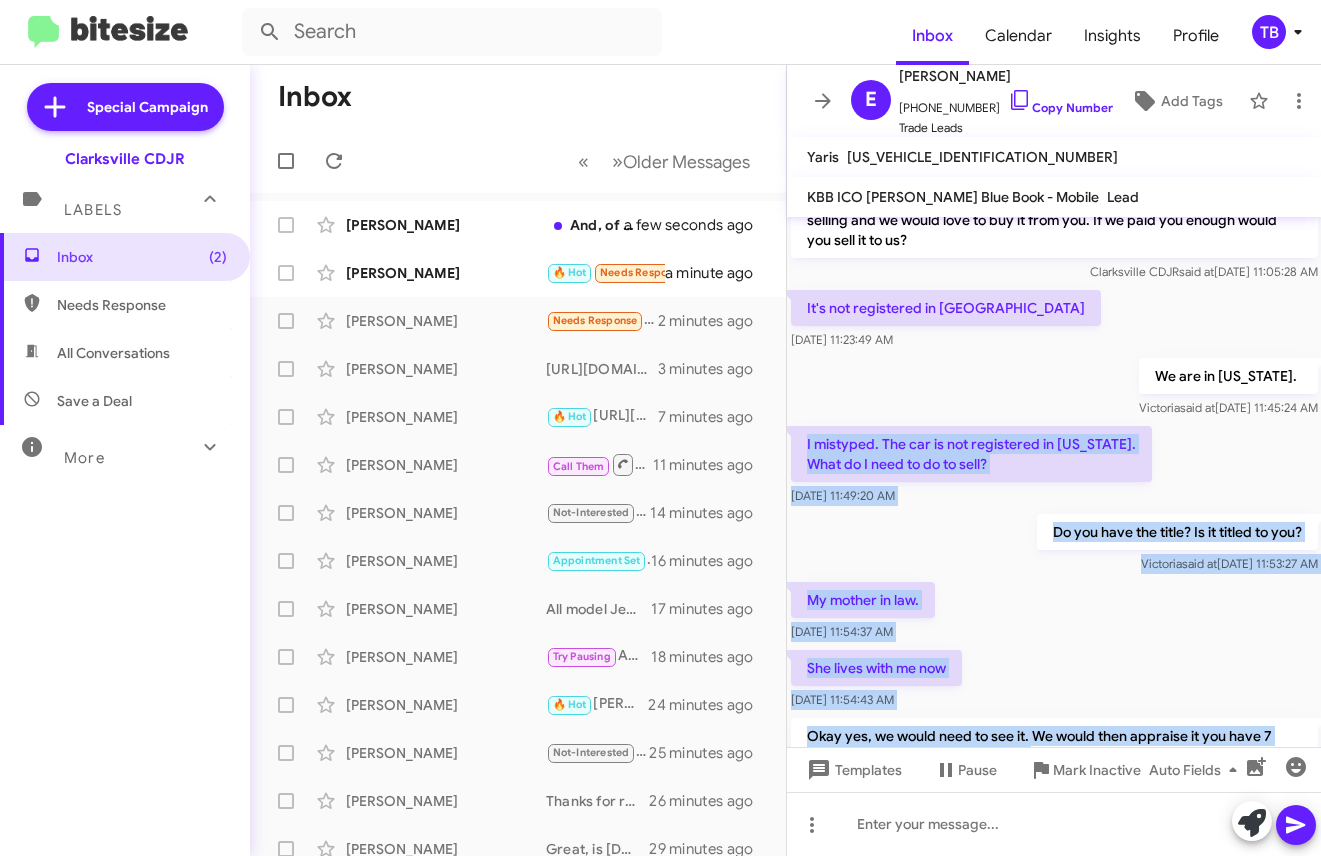 copy on "I mistyped.  The car is not registered in [US_STATE].
What do I need to do to sell?    [DATE] 11:49:20 AM  Do you have the title? Is it titled to you? [PERSON_NAME]   said at   [DATE] 11:53:27 AM  My mother in law.    [DATE] 11:54:37 AM  She lives with me now    [DATE] 11:54:43 AM  Okay yes, we would need to see it. We would then appraise it you have 7 days to decide if you like our offer. [PERSON_NAME]   said at   [DATE] 11:58:31 AM  Okay, we would just need her to sign the reassignment documents. When could you bring it by so we can make you an offer? [PERSON_NAME]   said at   [DATE] 11:58:39 AM  Next week    [DATE] 12:00:07 PM  And, of course, the title from the state it was titled in! [PERSON_NAME]   said at   [DATE] 12:00:09 PM" 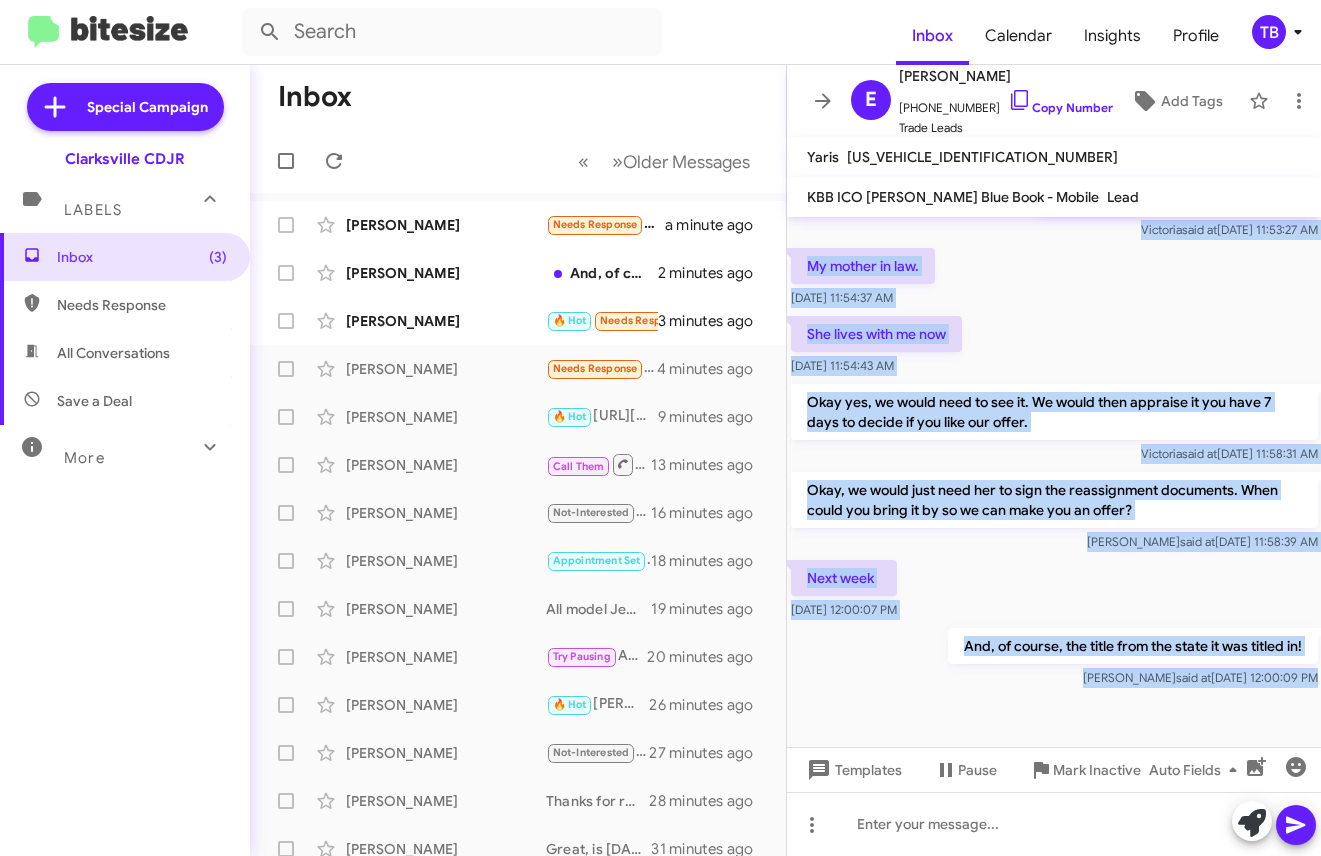 click 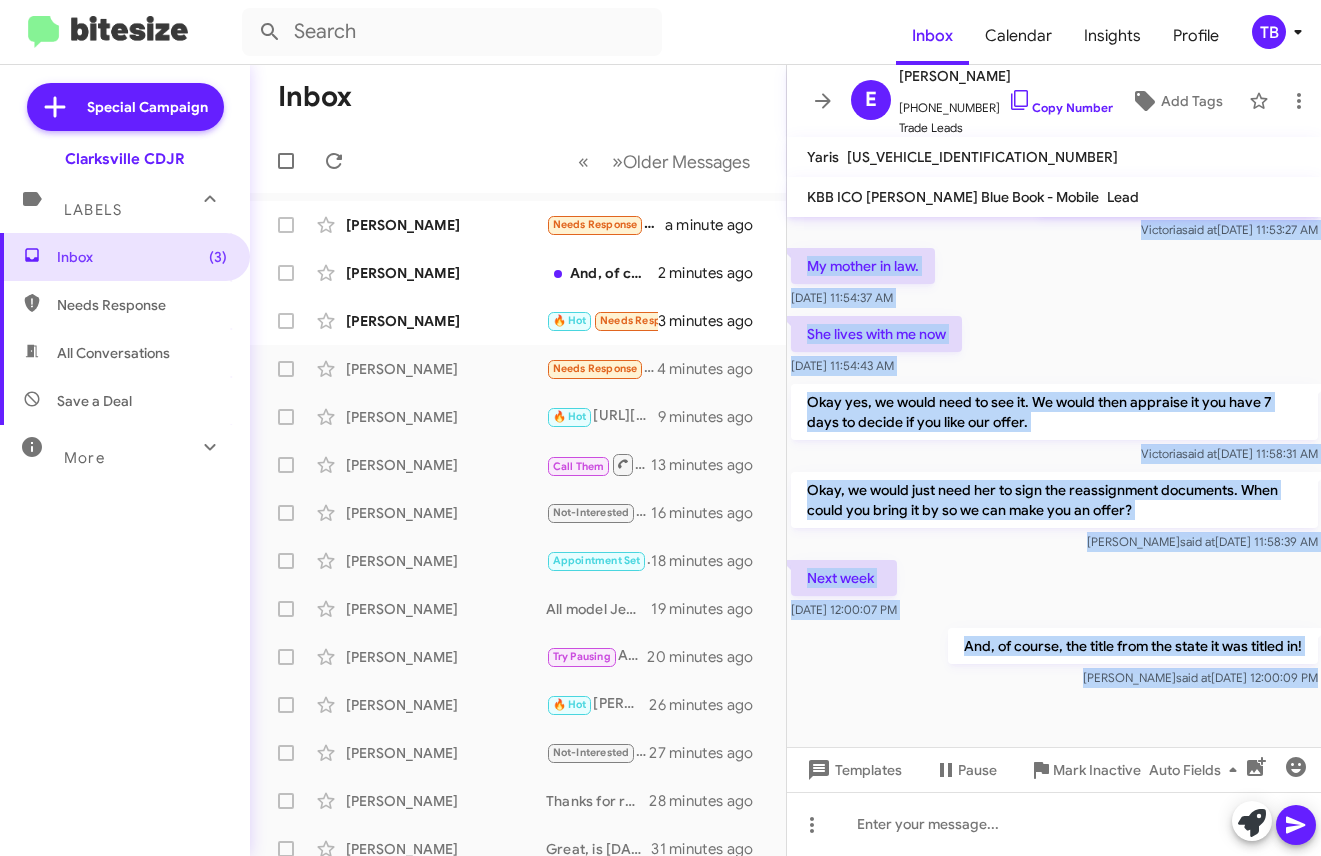 click on "Next week    [DATE] 12:00:07 PM" 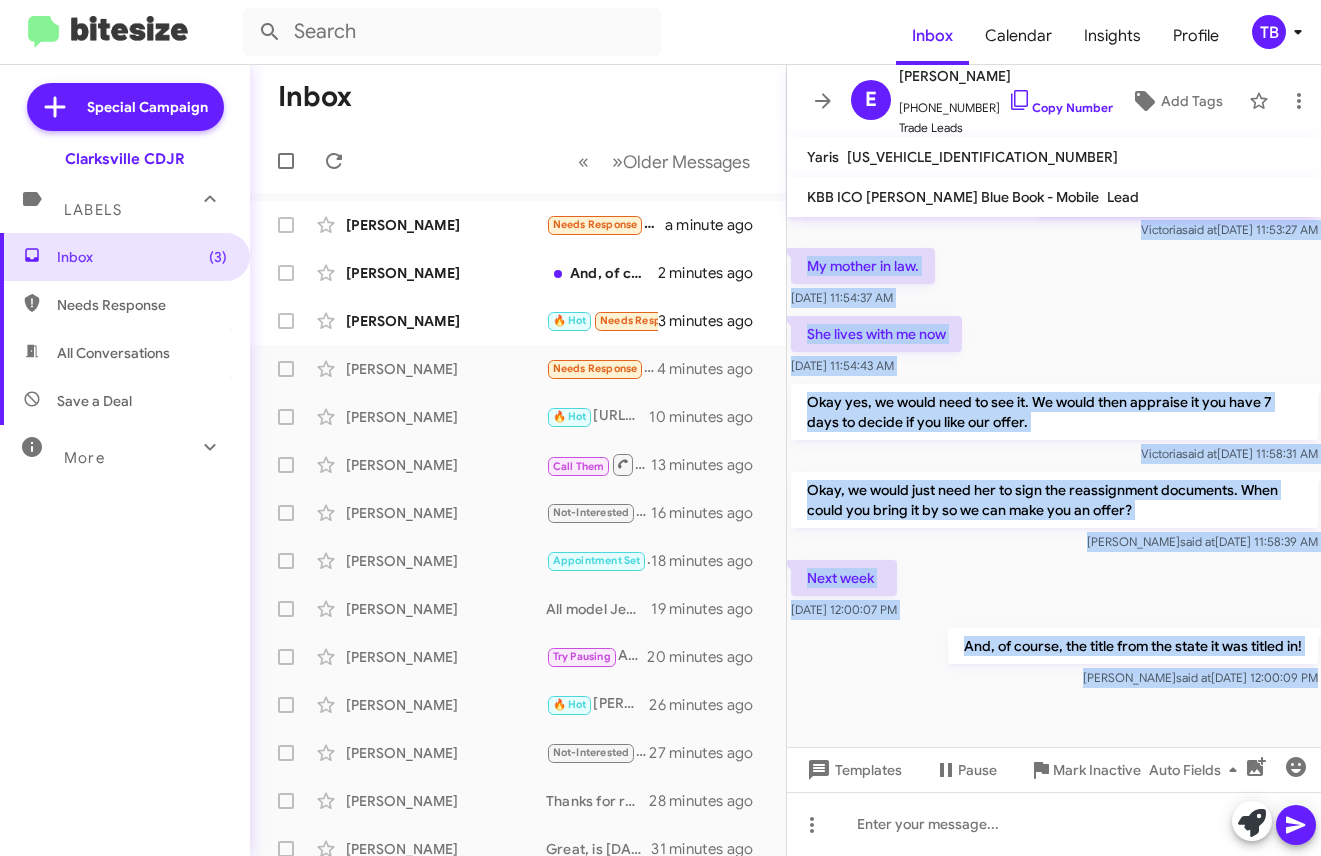 click on "Next week    [DATE] 12:00:07 PM" 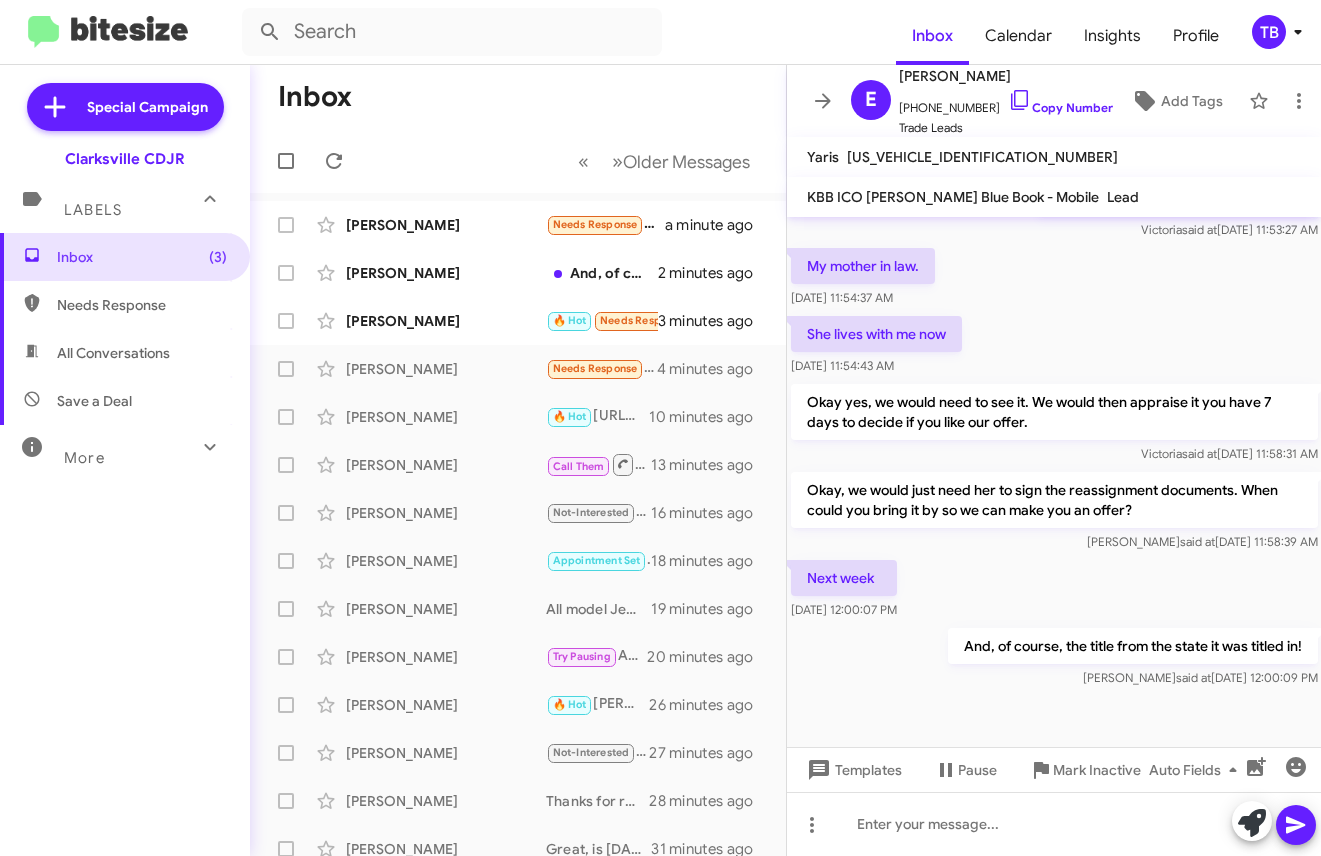 click on "Next week    [DATE] 12:00:07 PM" 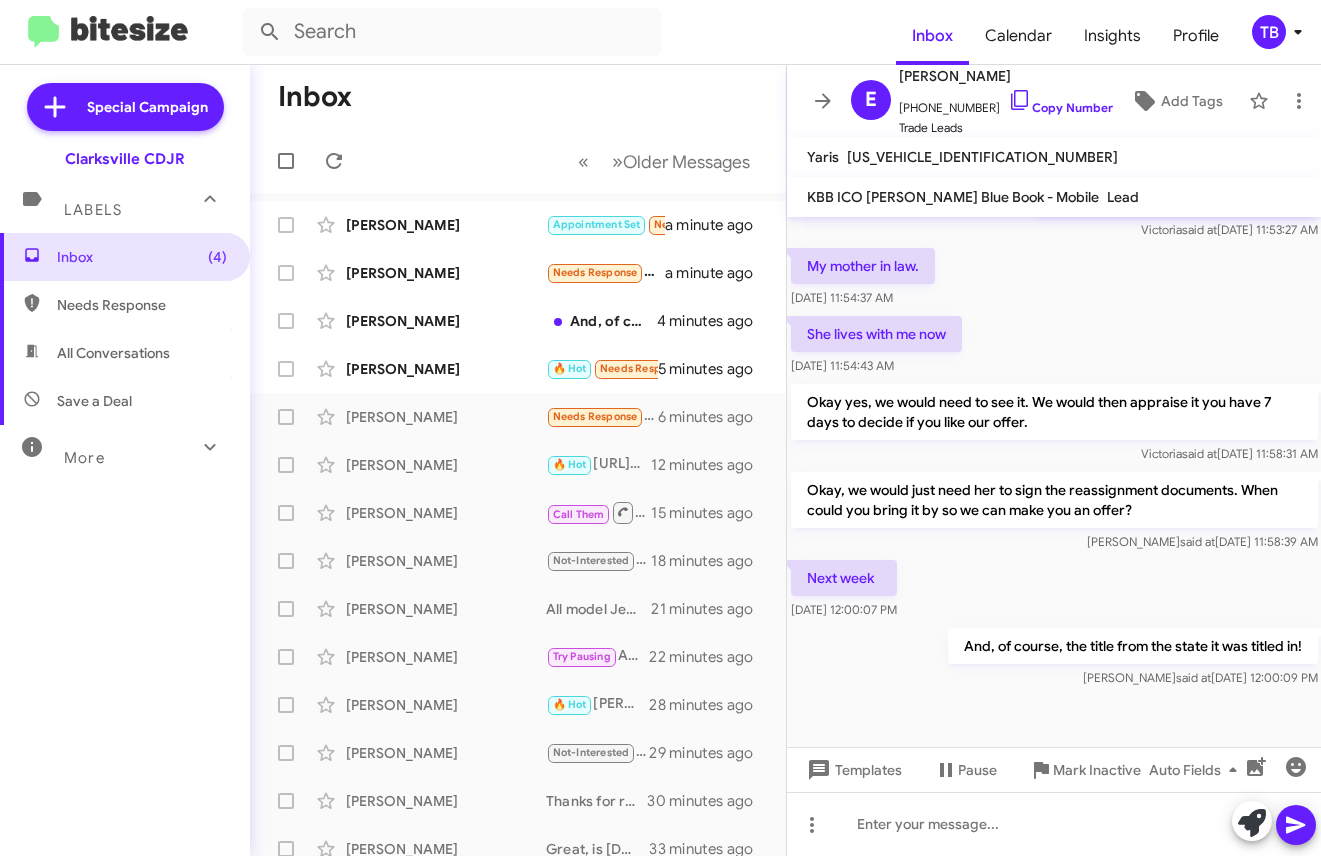 click 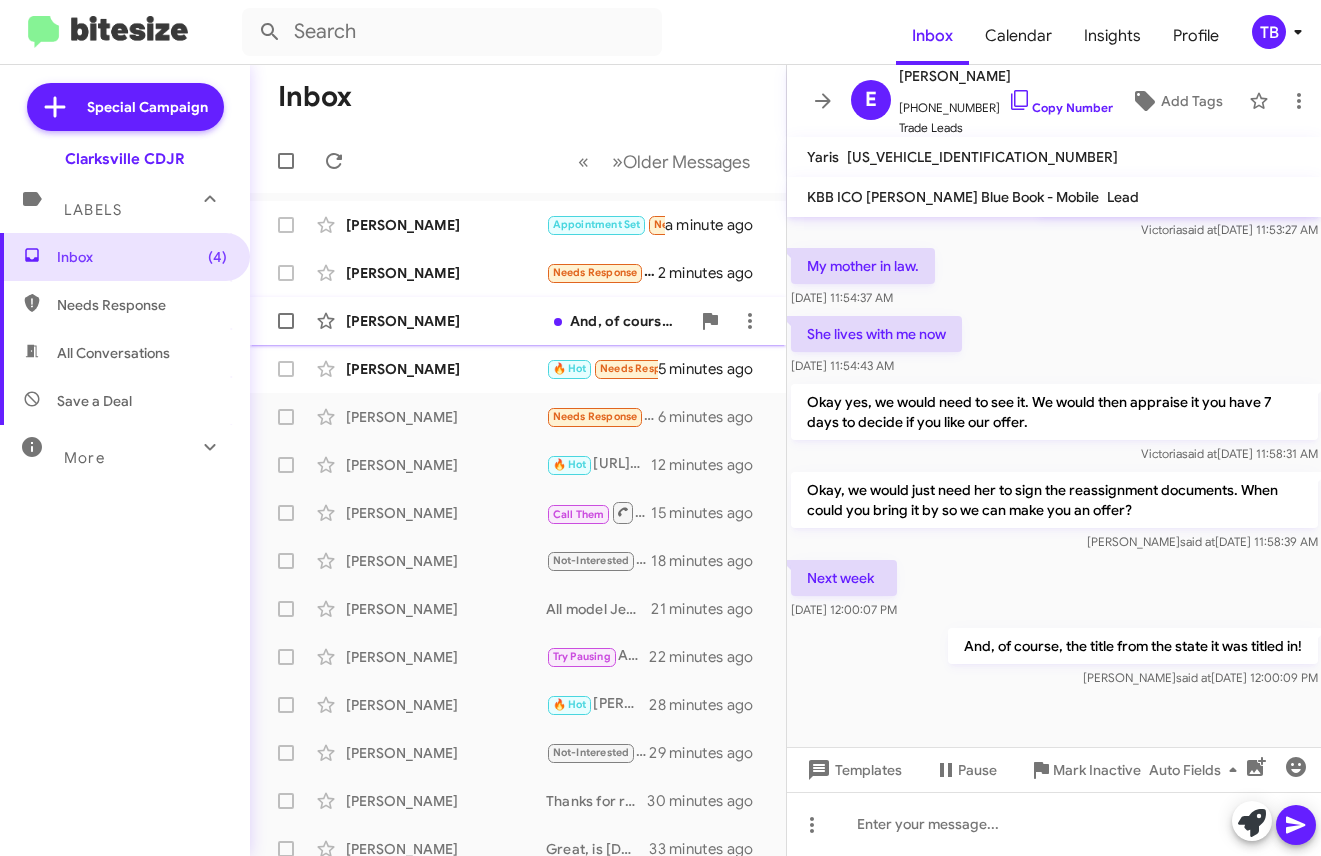 click on "[PERSON_NAME]" 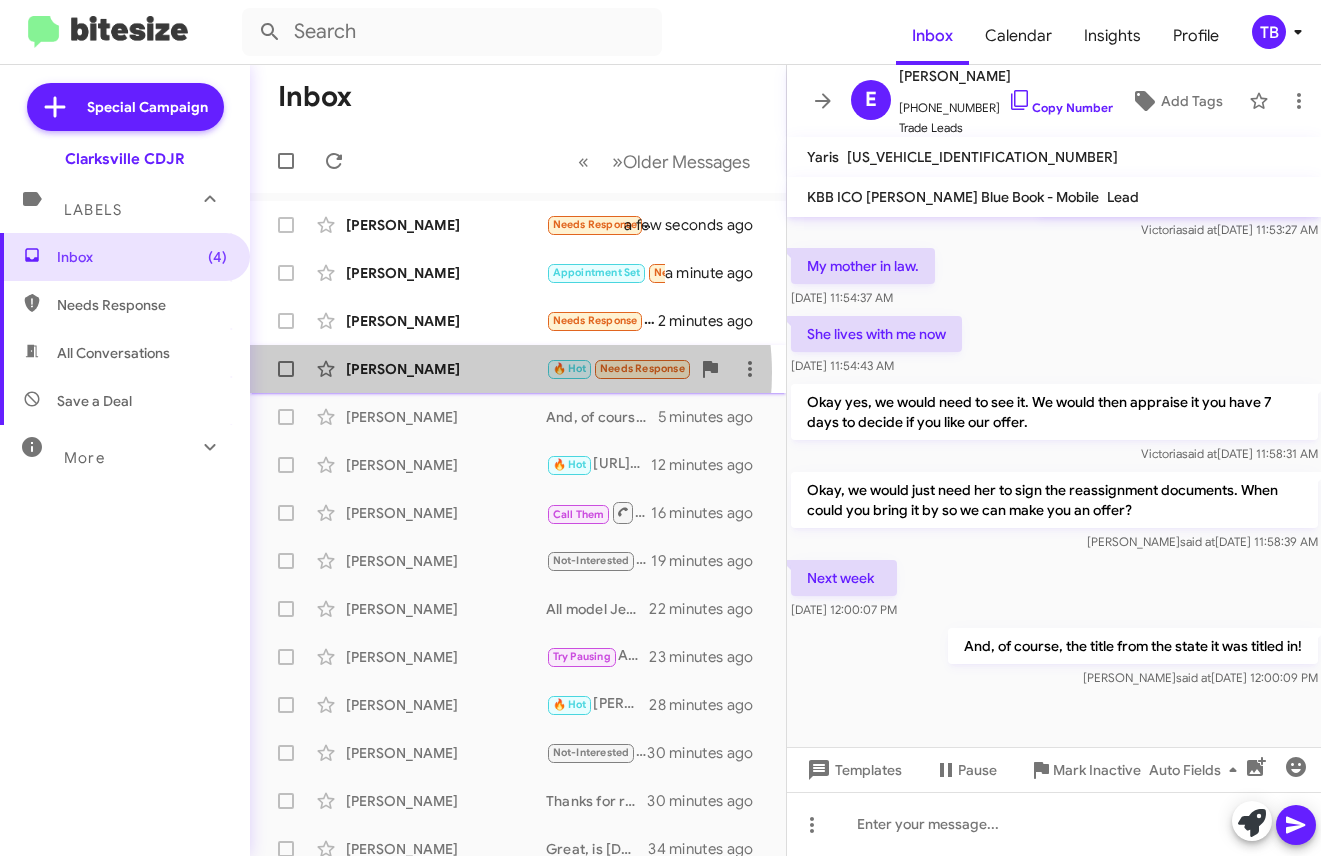 click on "[PERSON_NAME]" 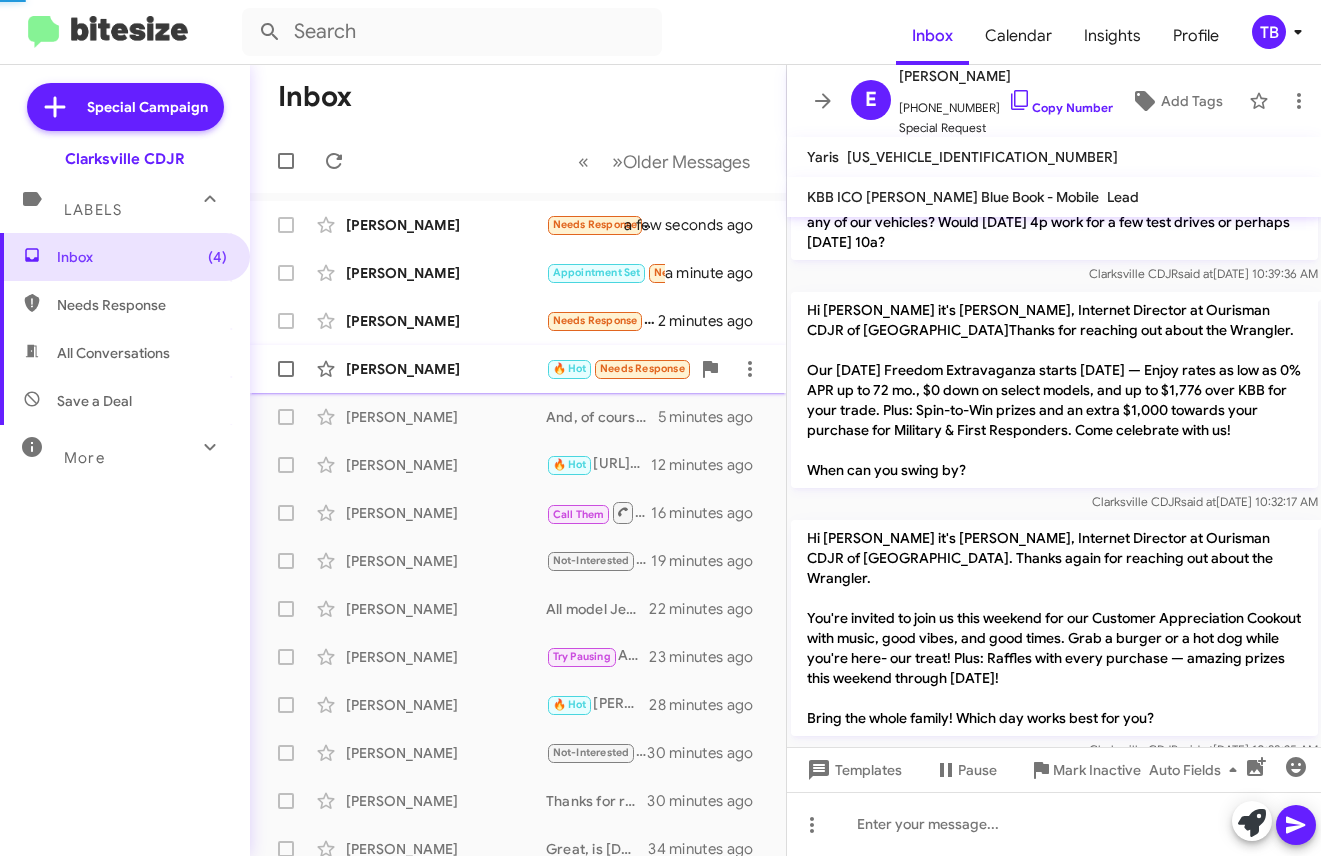 scroll, scrollTop: 1239, scrollLeft: 0, axis: vertical 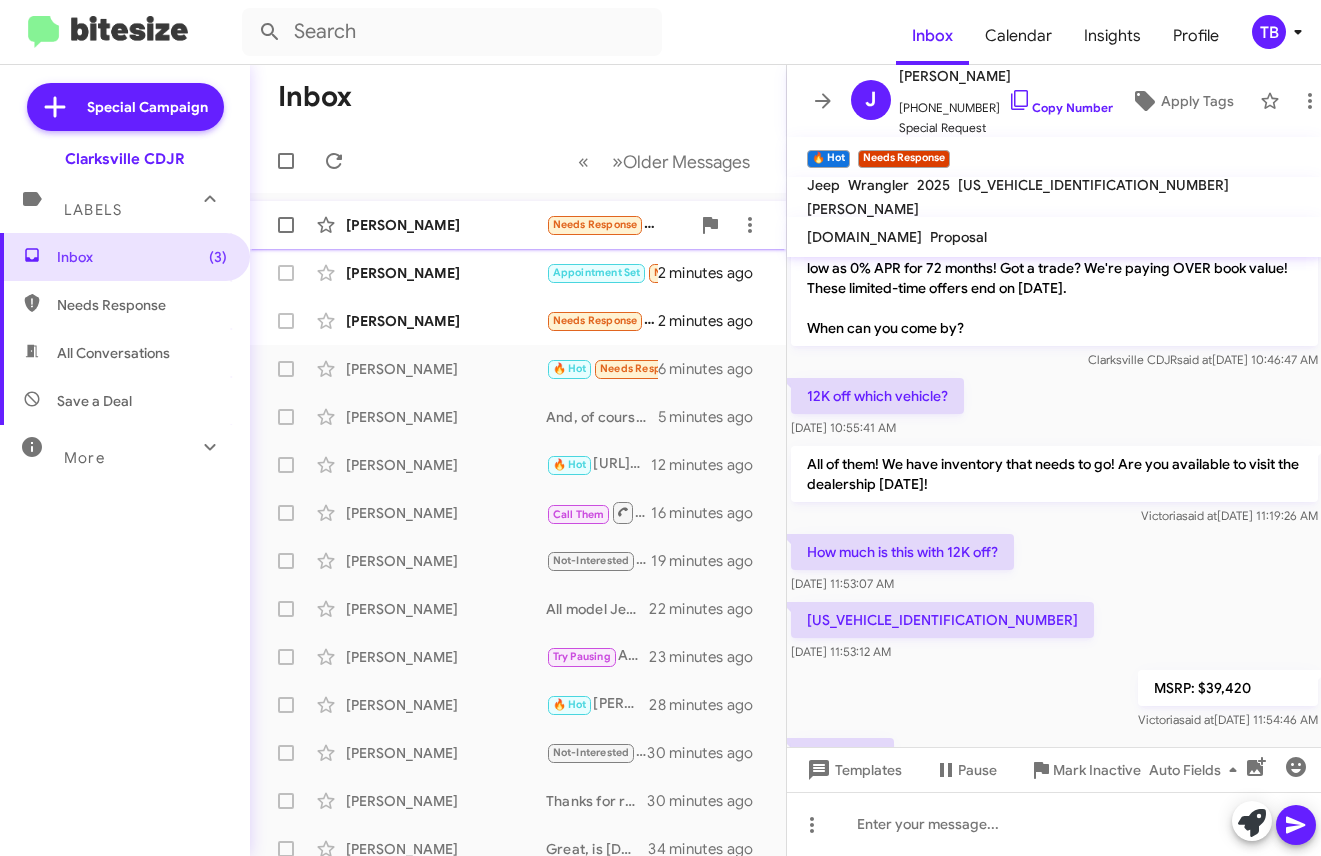 click on "[PERSON_NAME]" 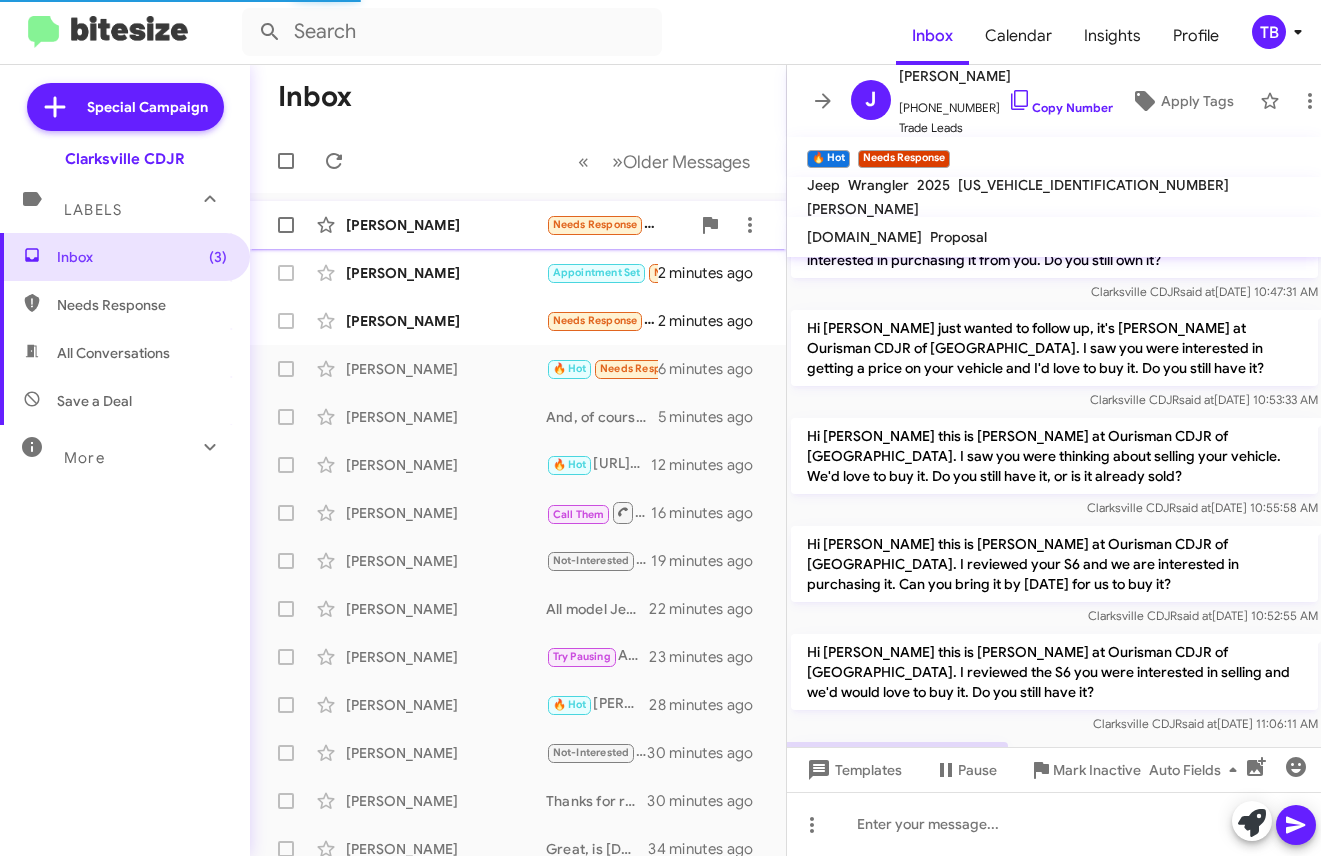 scroll, scrollTop: 1690, scrollLeft: 0, axis: vertical 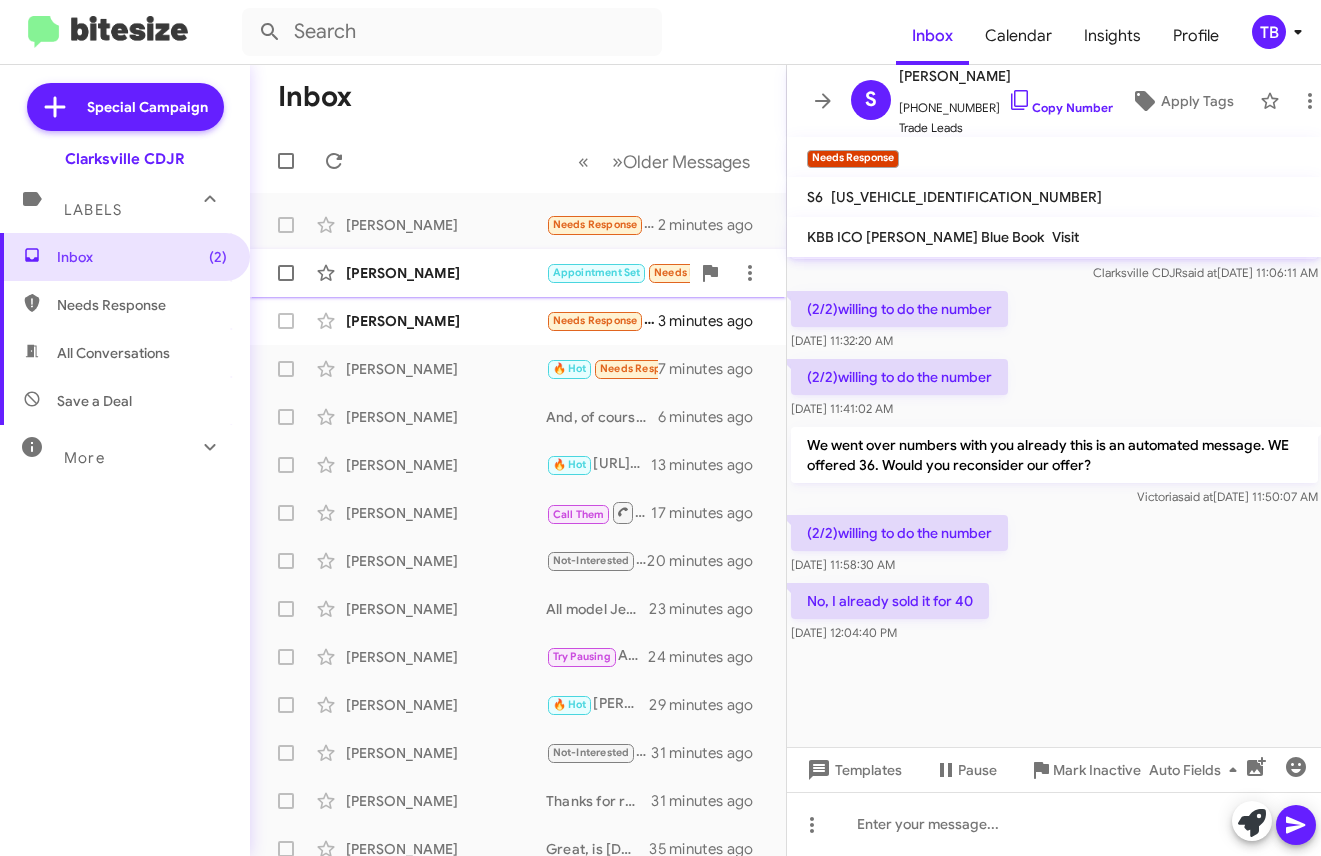 click on "[PERSON_NAME]" 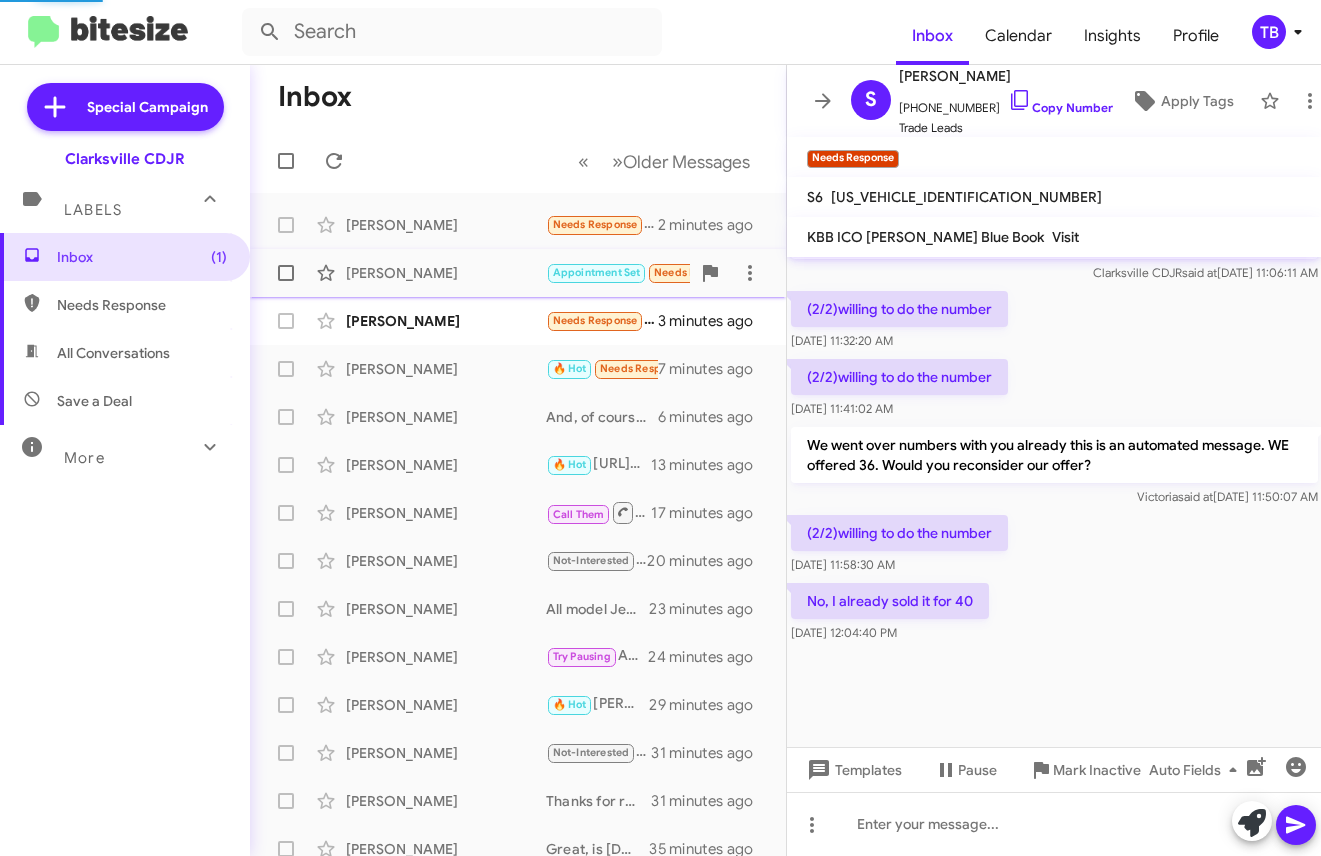 scroll, scrollTop: 829, scrollLeft: 0, axis: vertical 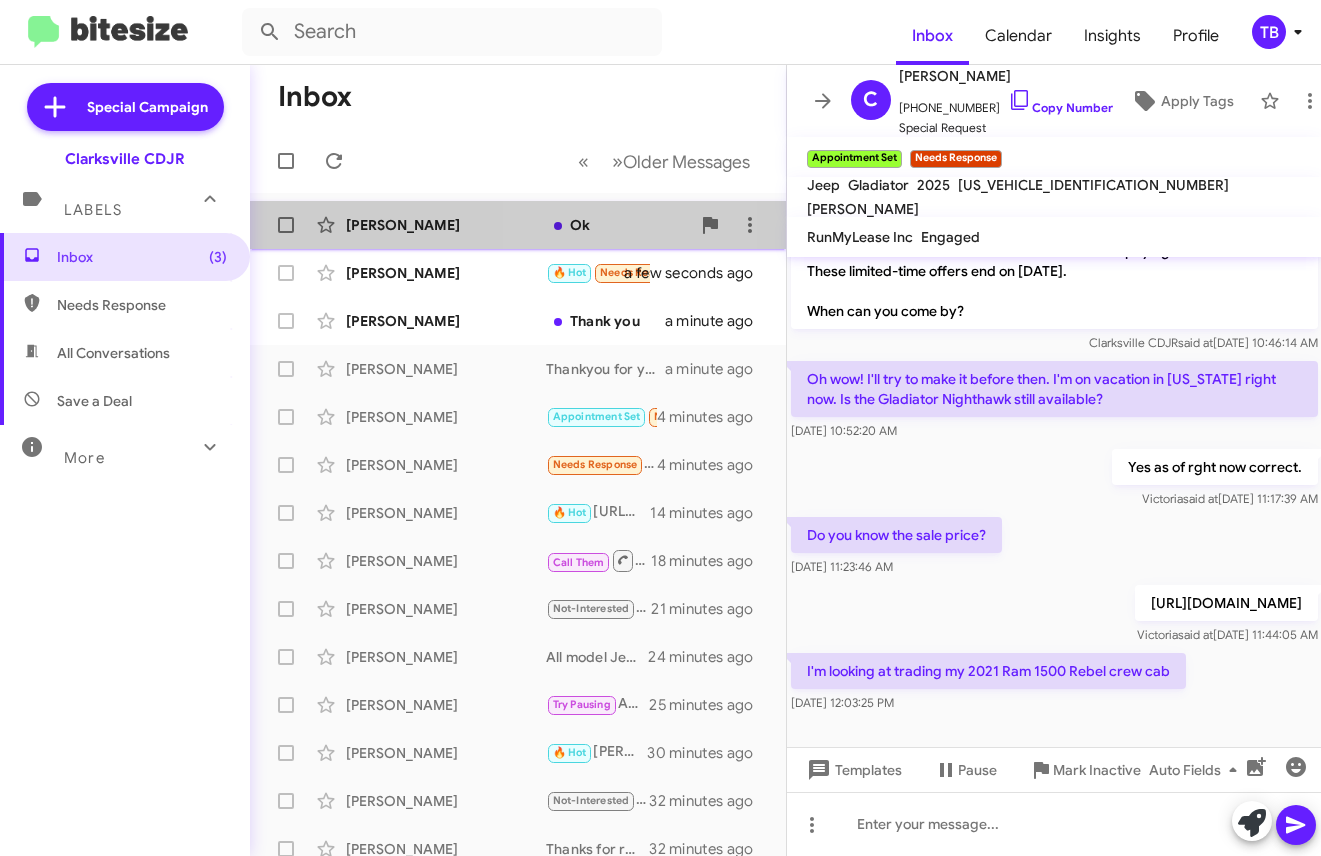 click on "[PERSON_NAME]  Ok   a few seconds ago" 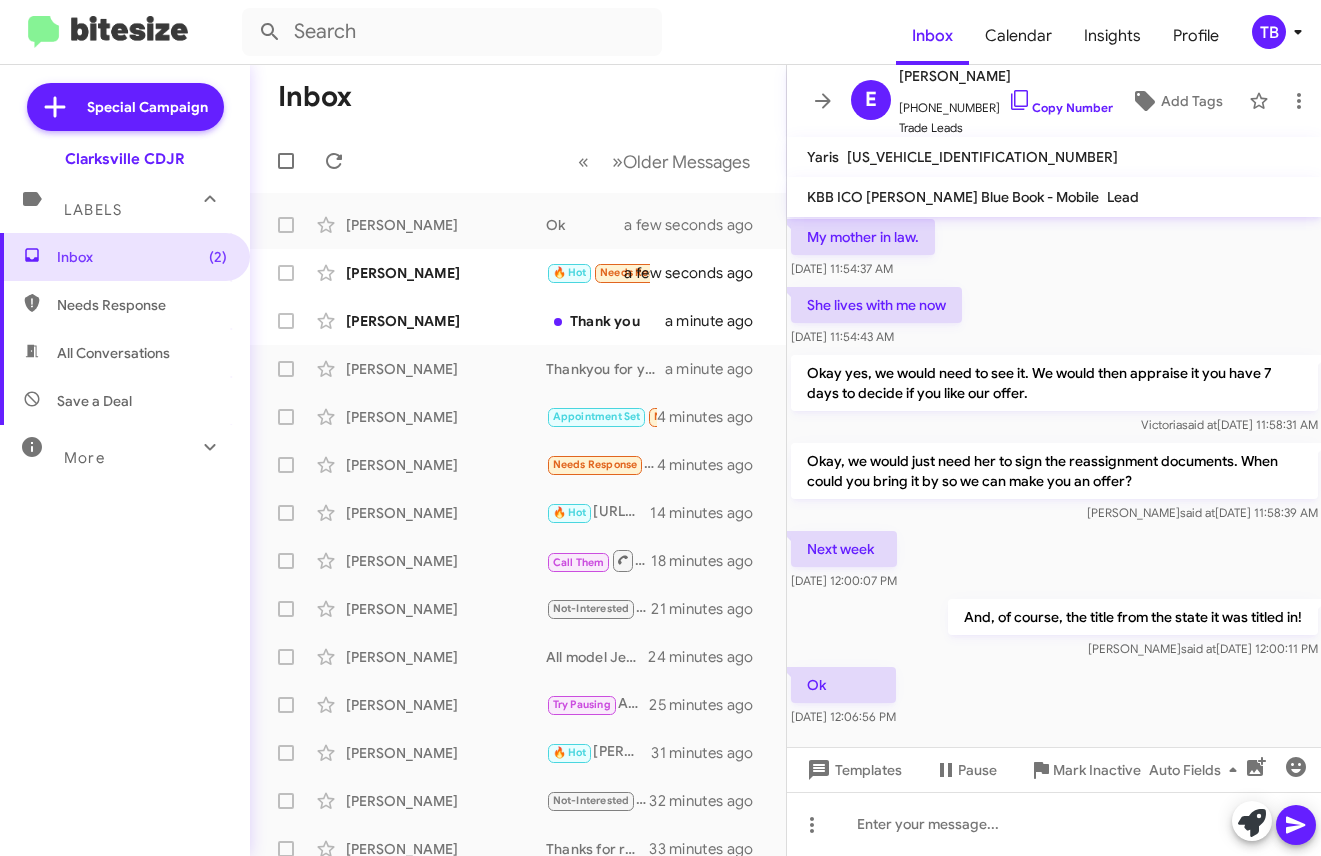 scroll, scrollTop: 466, scrollLeft: 0, axis: vertical 